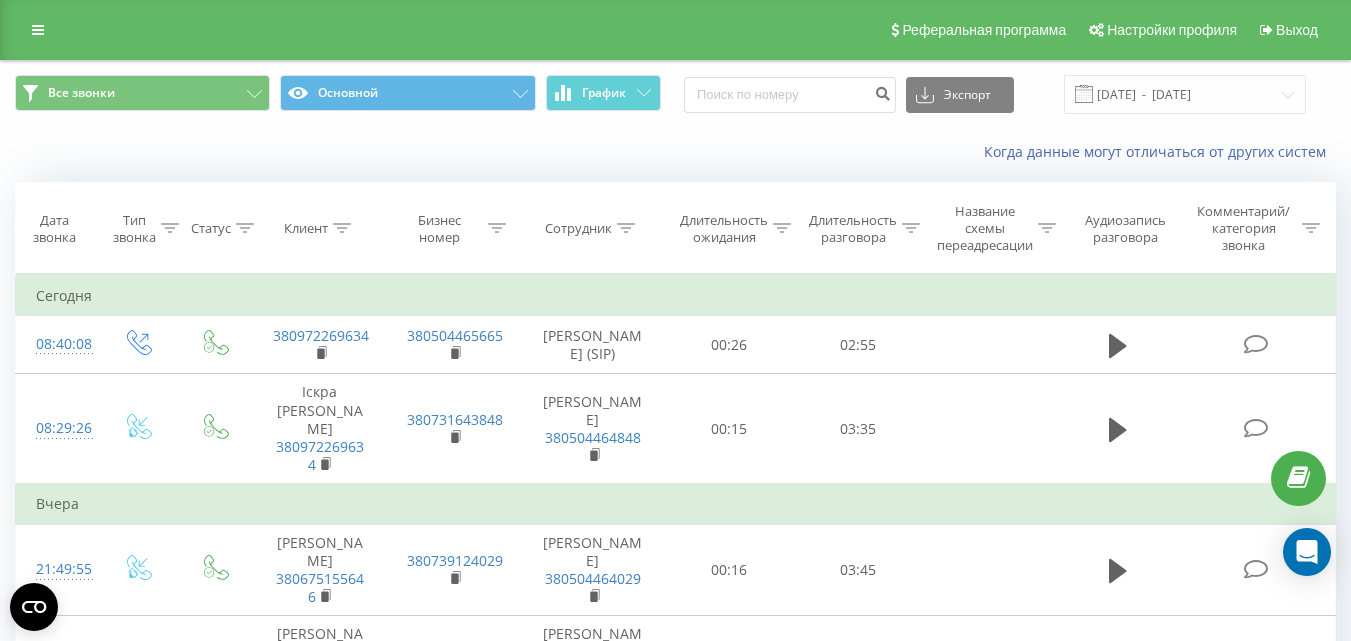 scroll, scrollTop: 100, scrollLeft: 0, axis: vertical 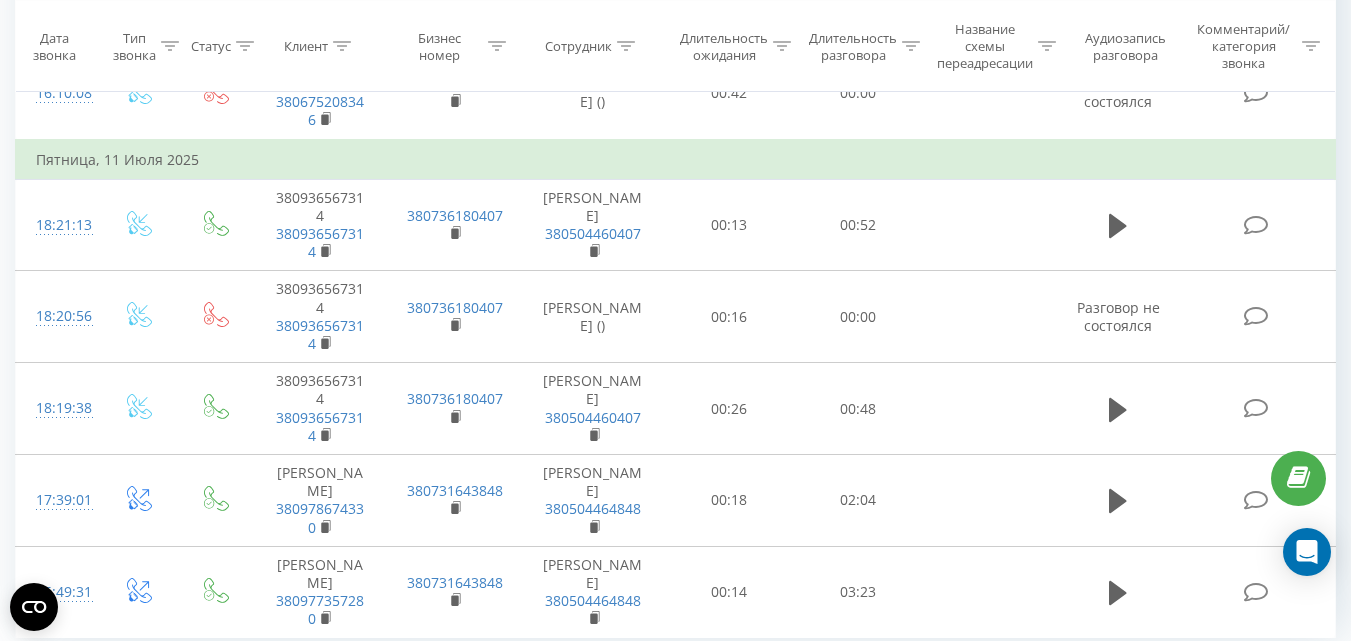 click on "25" at bounding box center [166, 683] 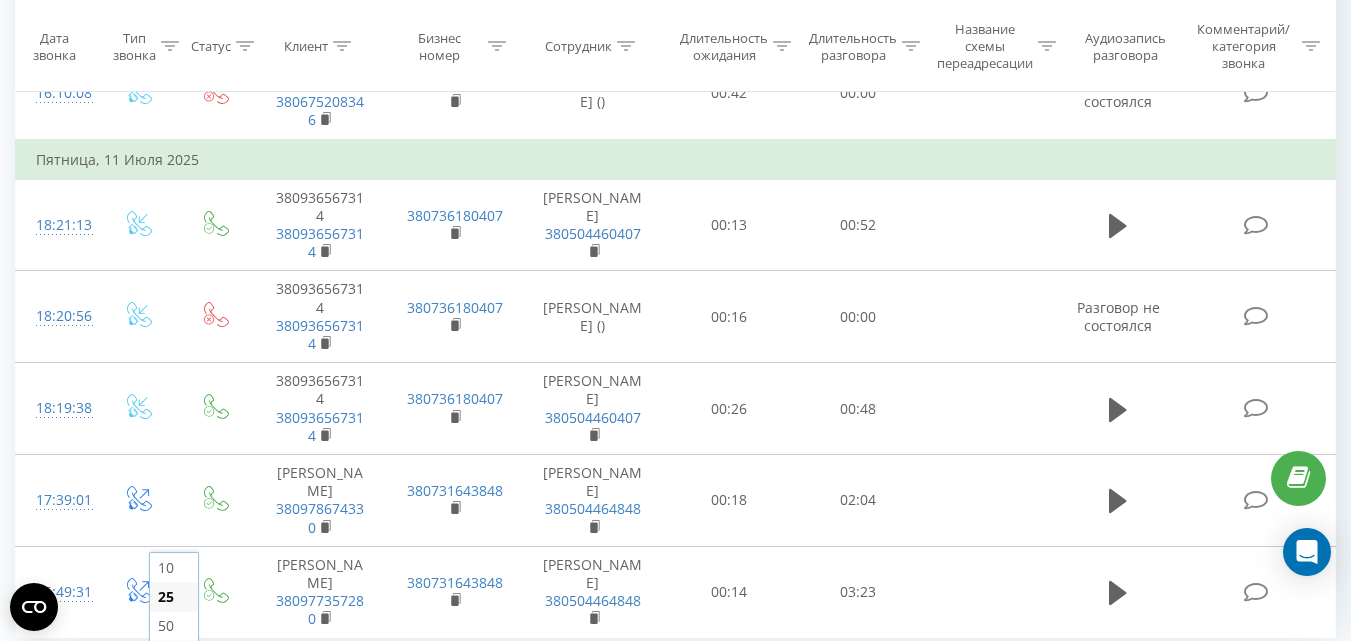 click on "100" at bounding box center (170, 654) 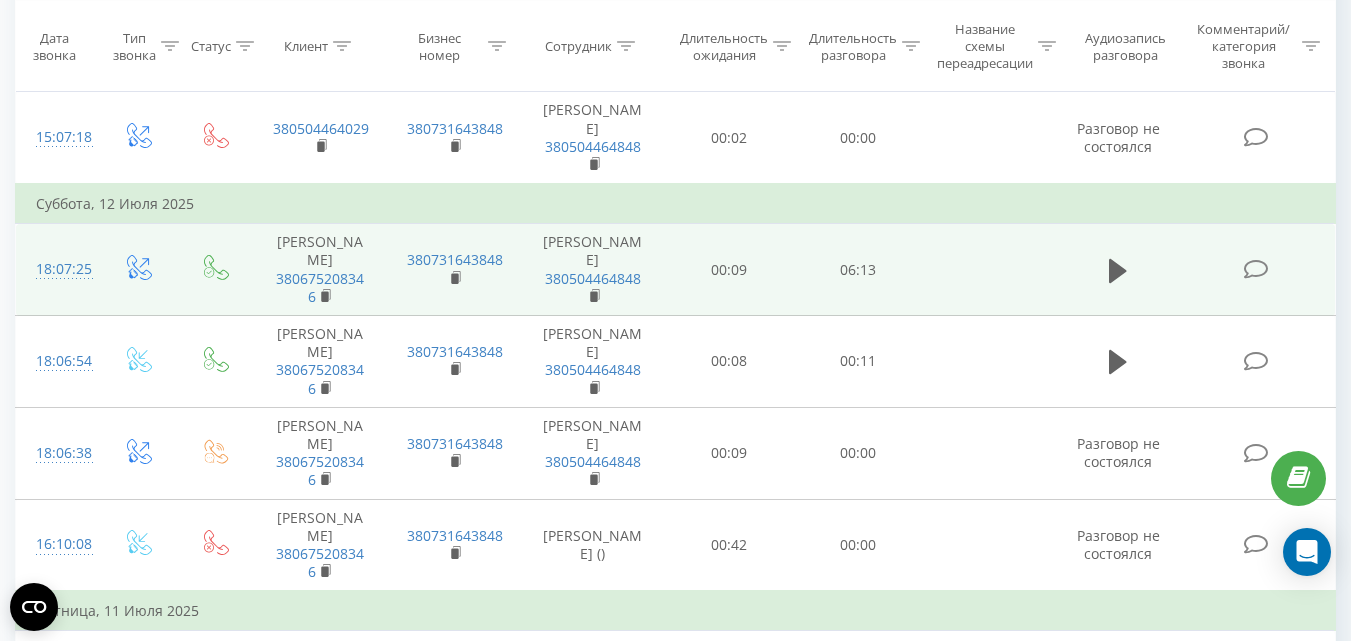 scroll, scrollTop: 1525, scrollLeft: 0, axis: vertical 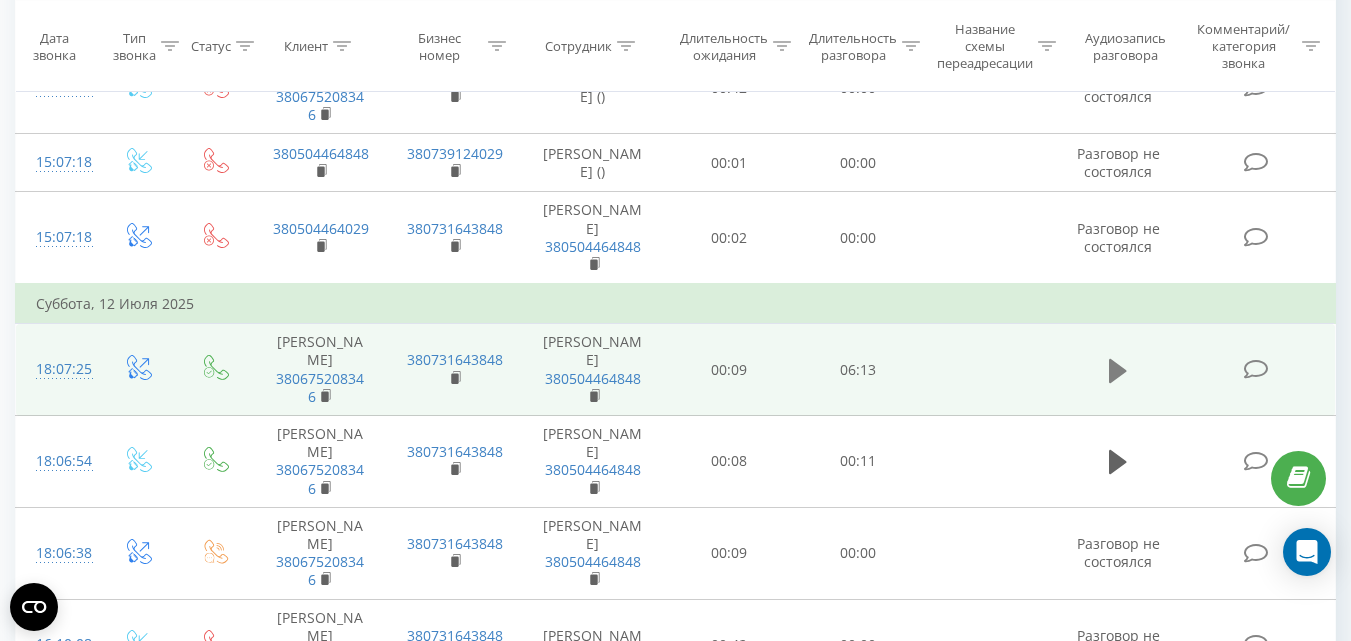 click 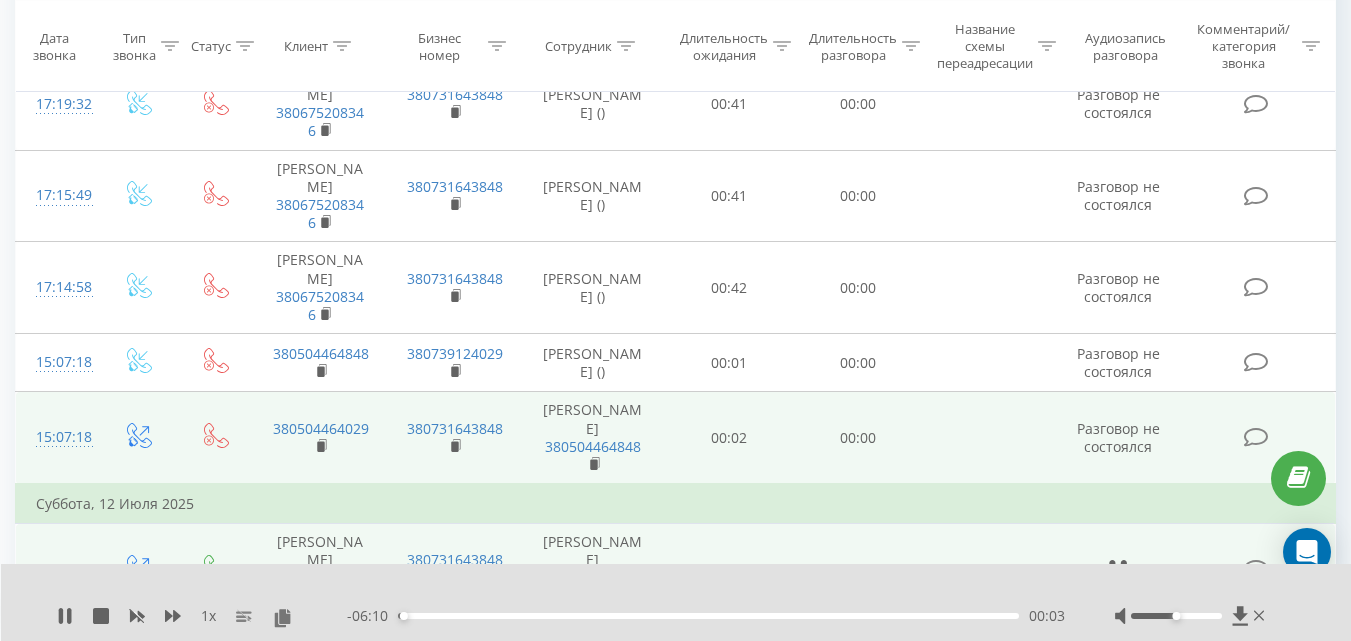 scroll, scrollTop: 1425, scrollLeft: 0, axis: vertical 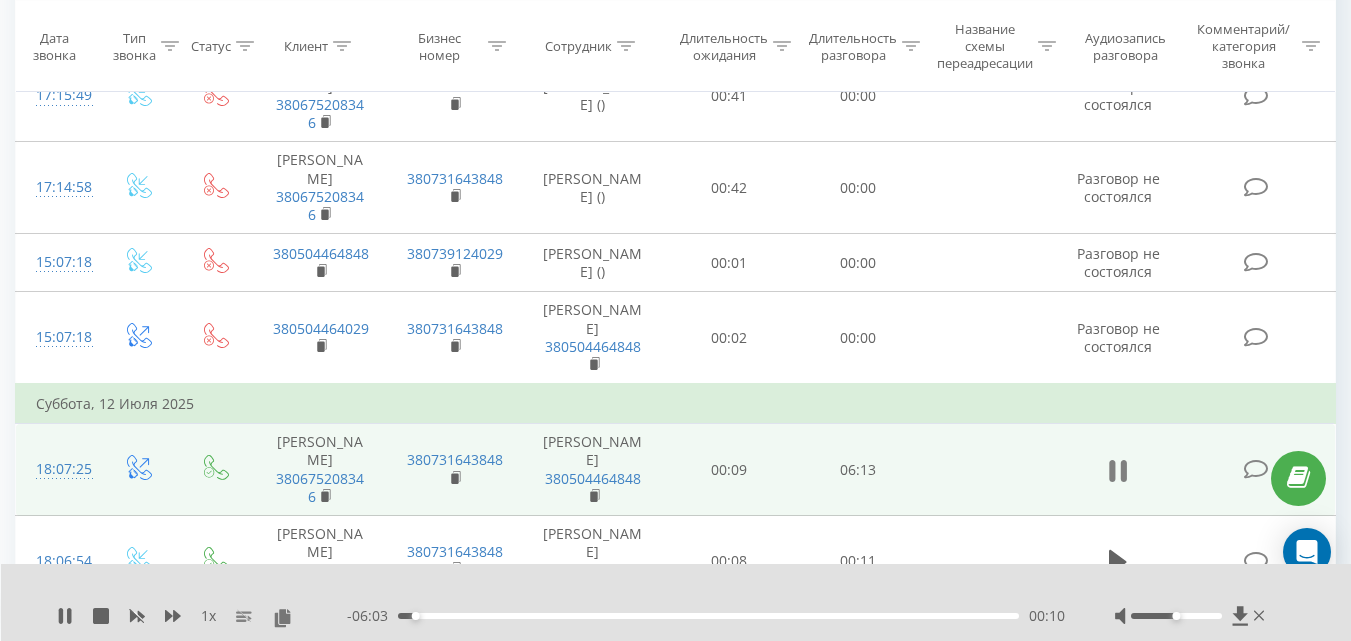 click 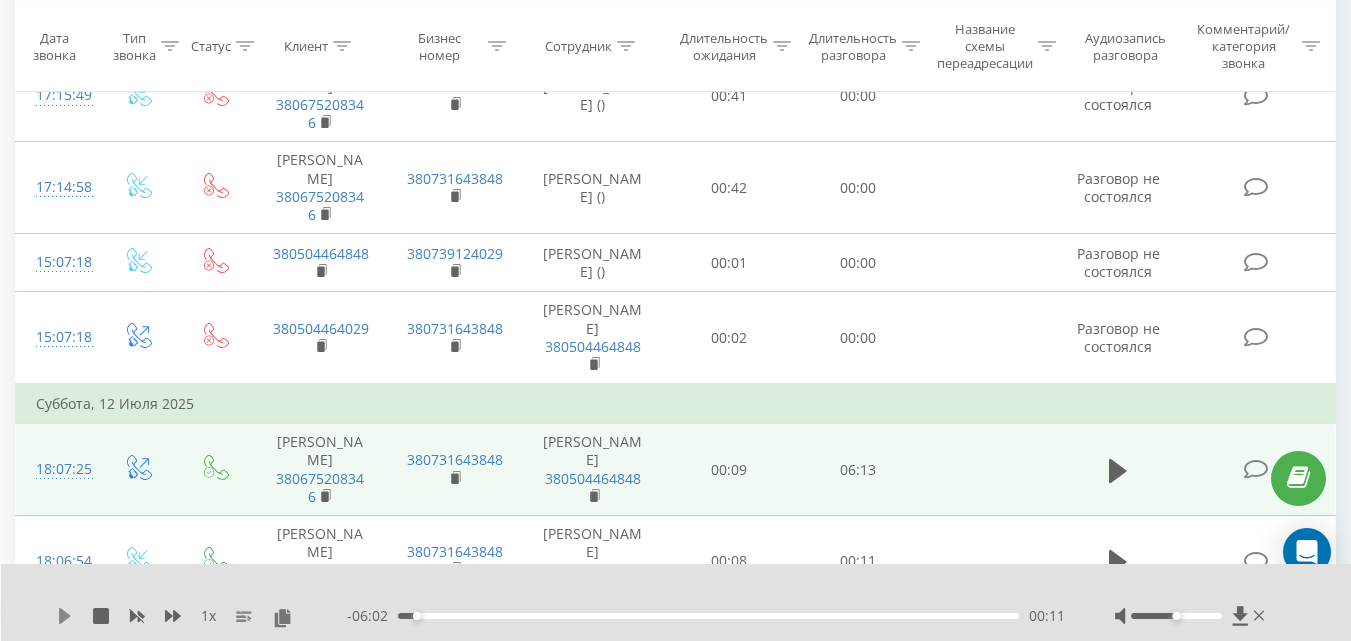 click 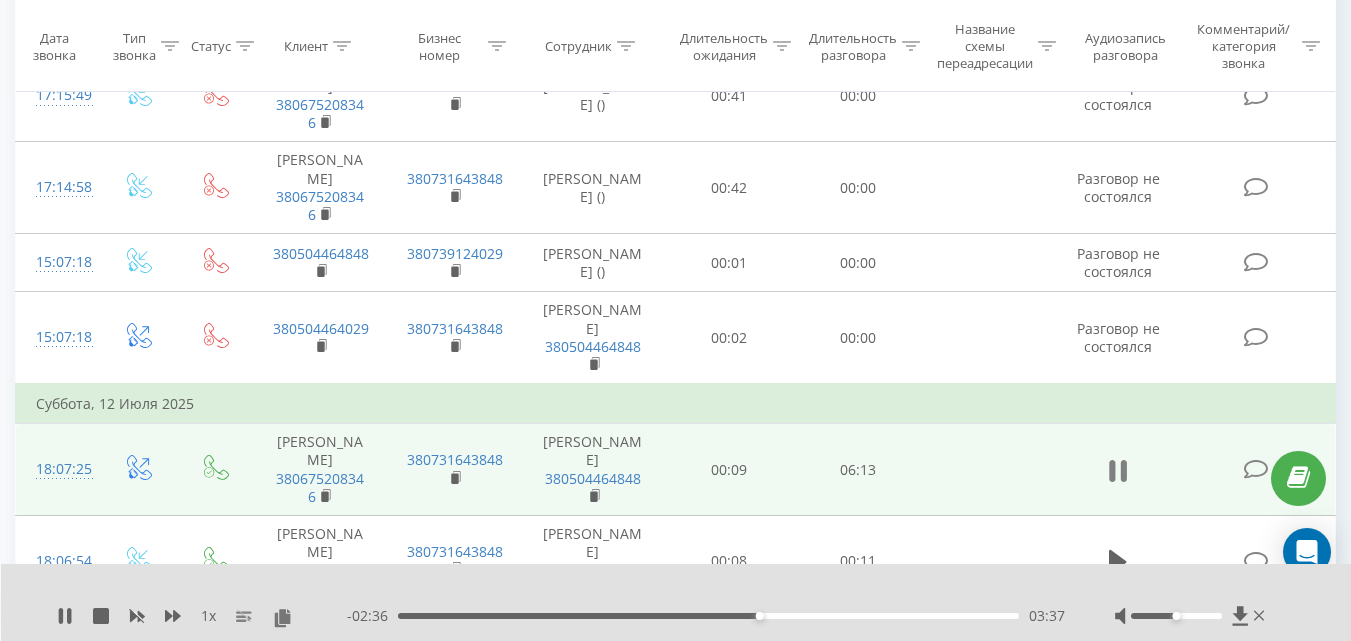 click 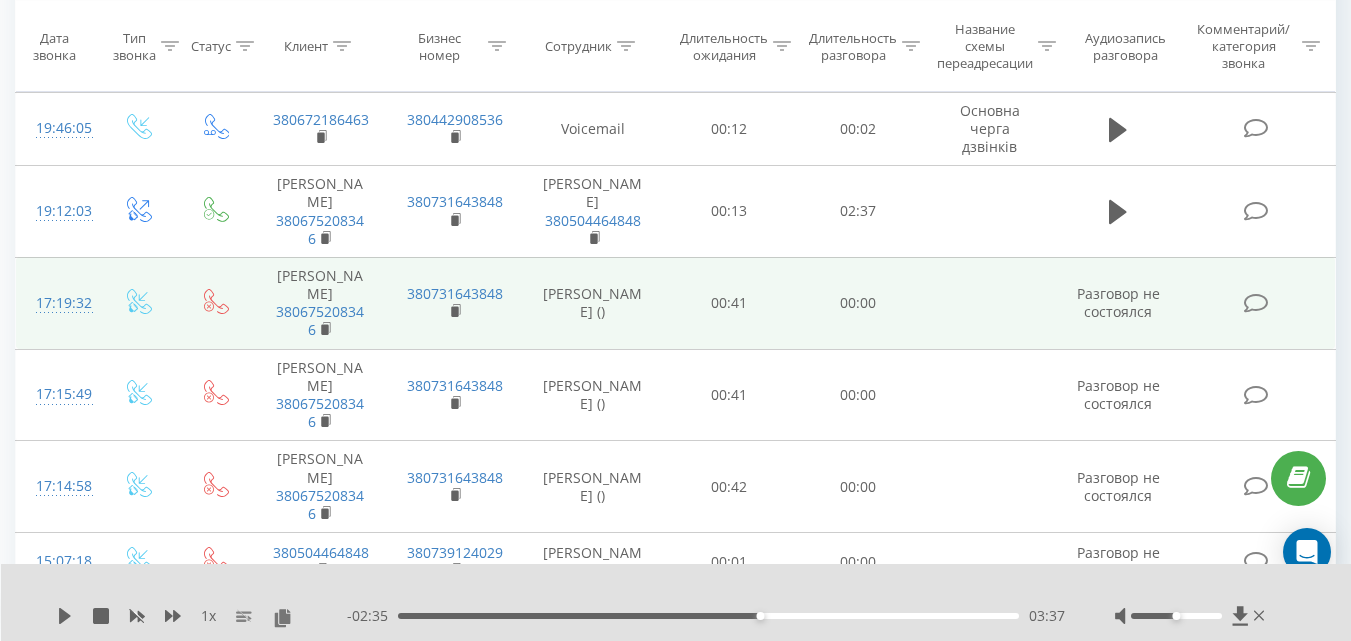 scroll, scrollTop: 1025, scrollLeft: 0, axis: vertical 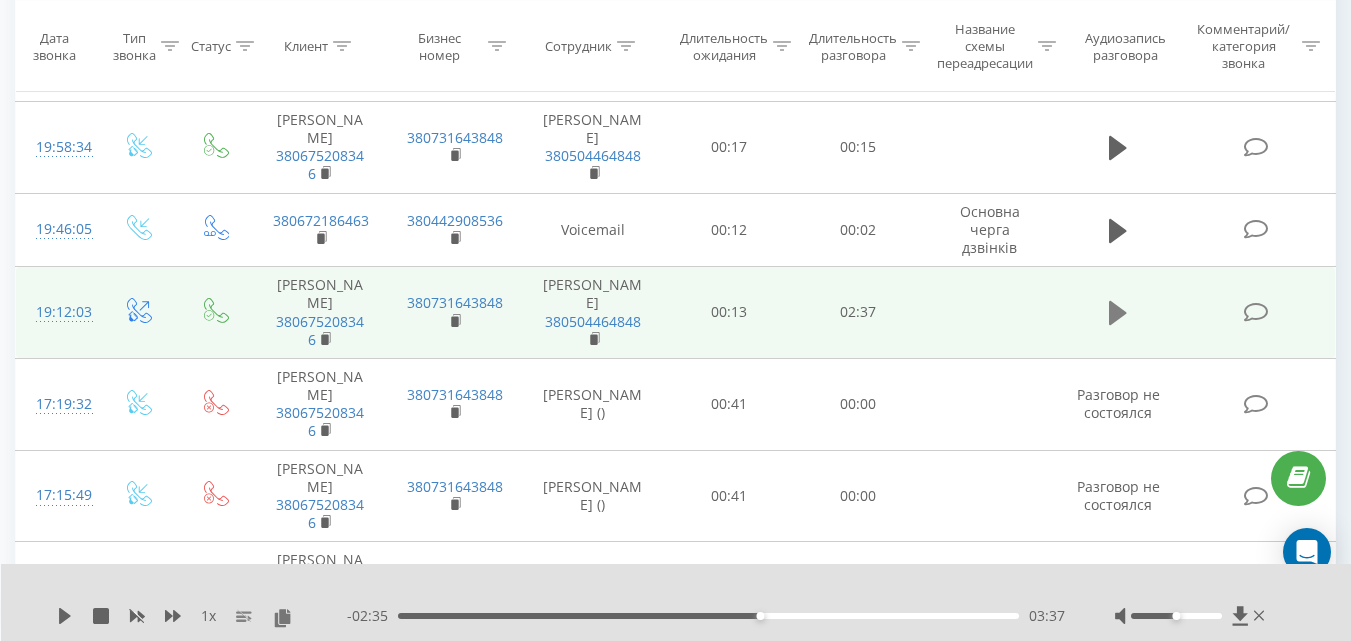 click 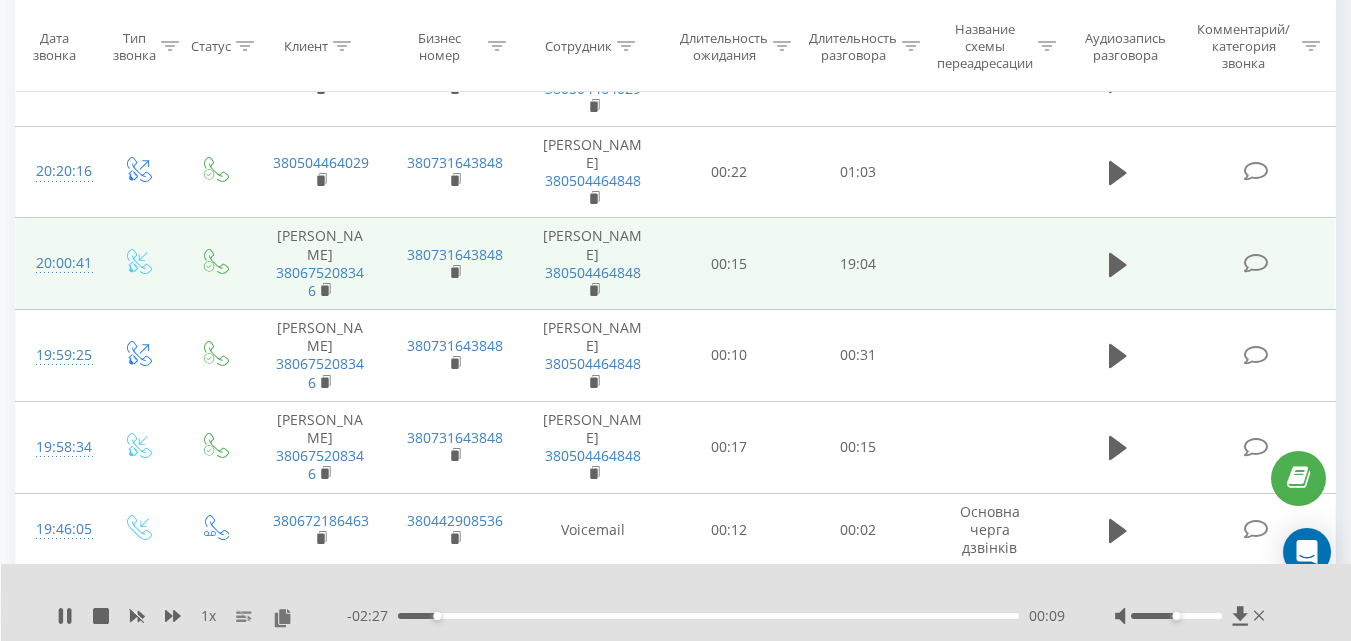 scroll, scrollTop: 625, scrollLeft: 0, axis: vertical 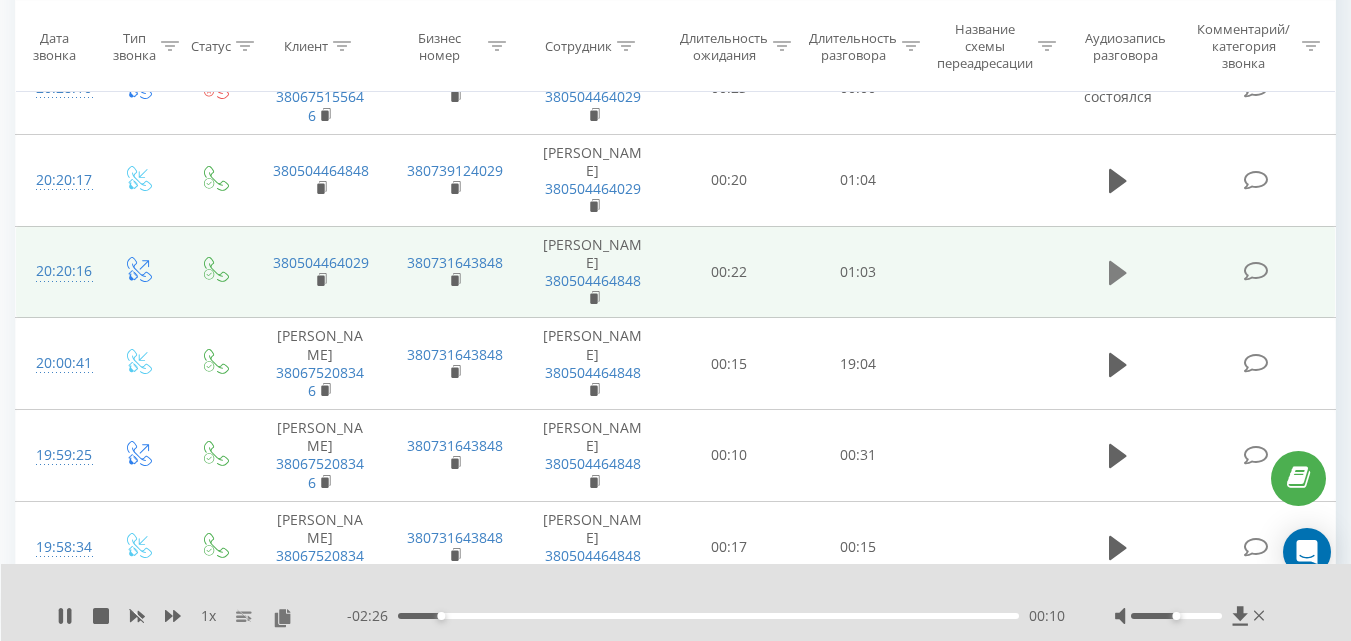 click 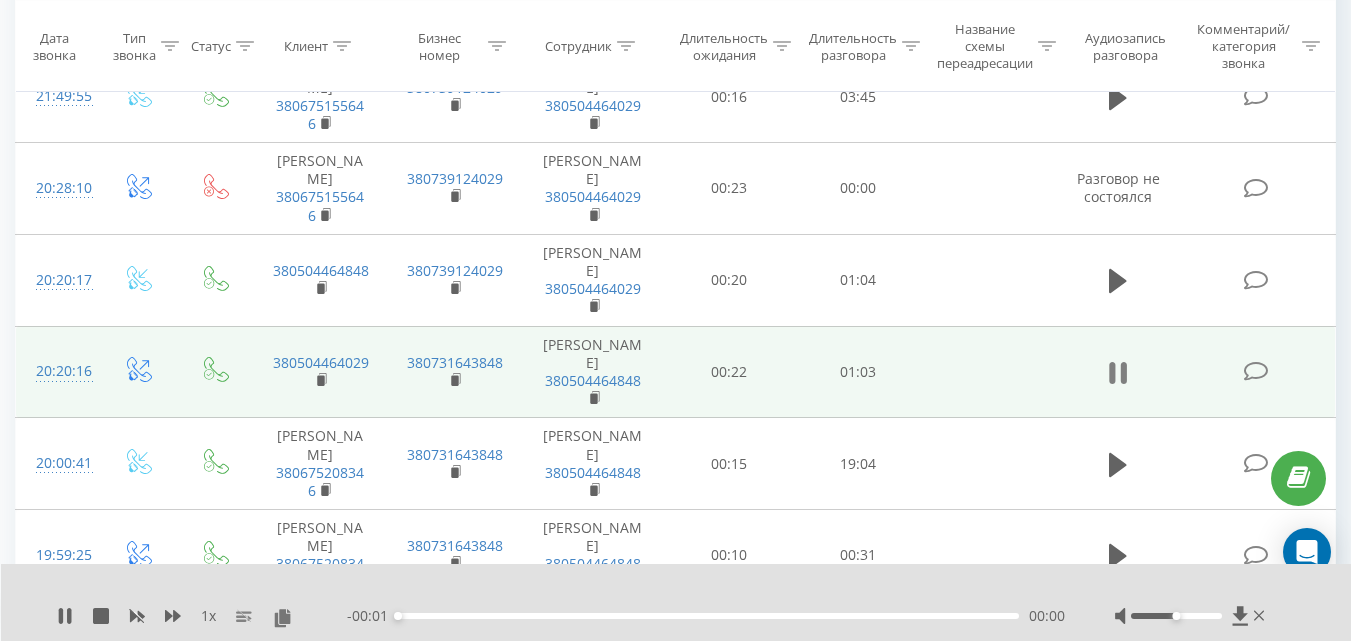 scroll, scrollTop: 425, scrollLeft: 0, axis: vertical 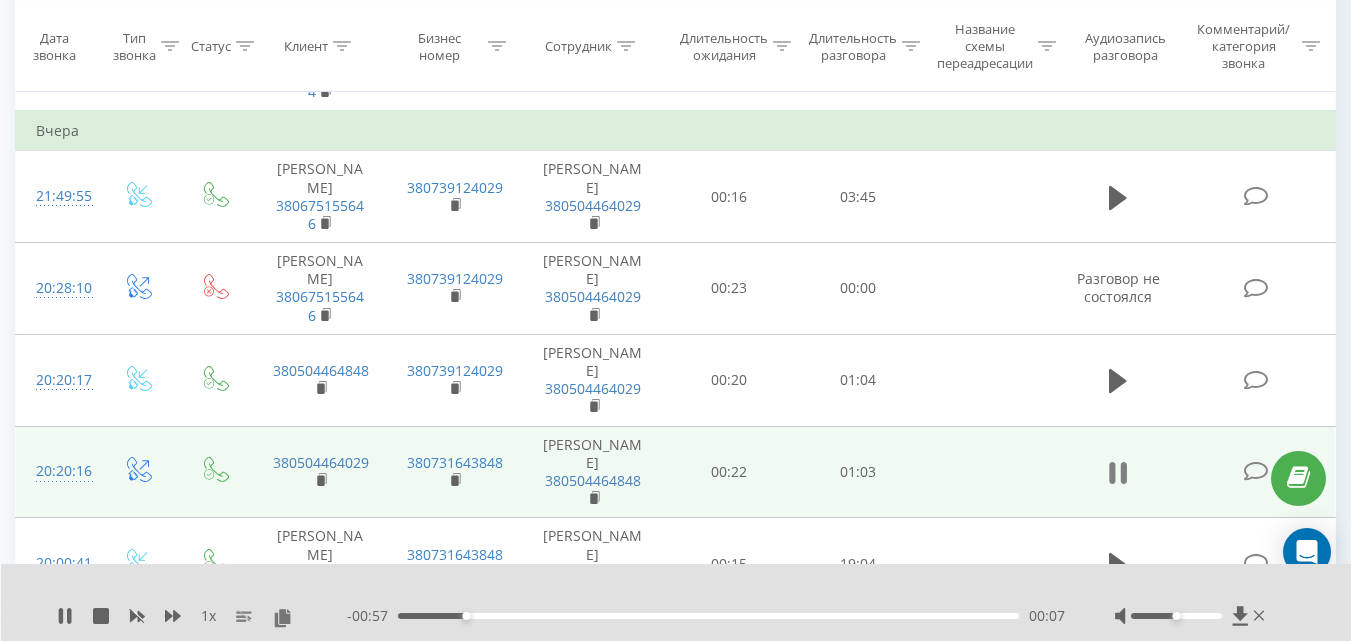 click 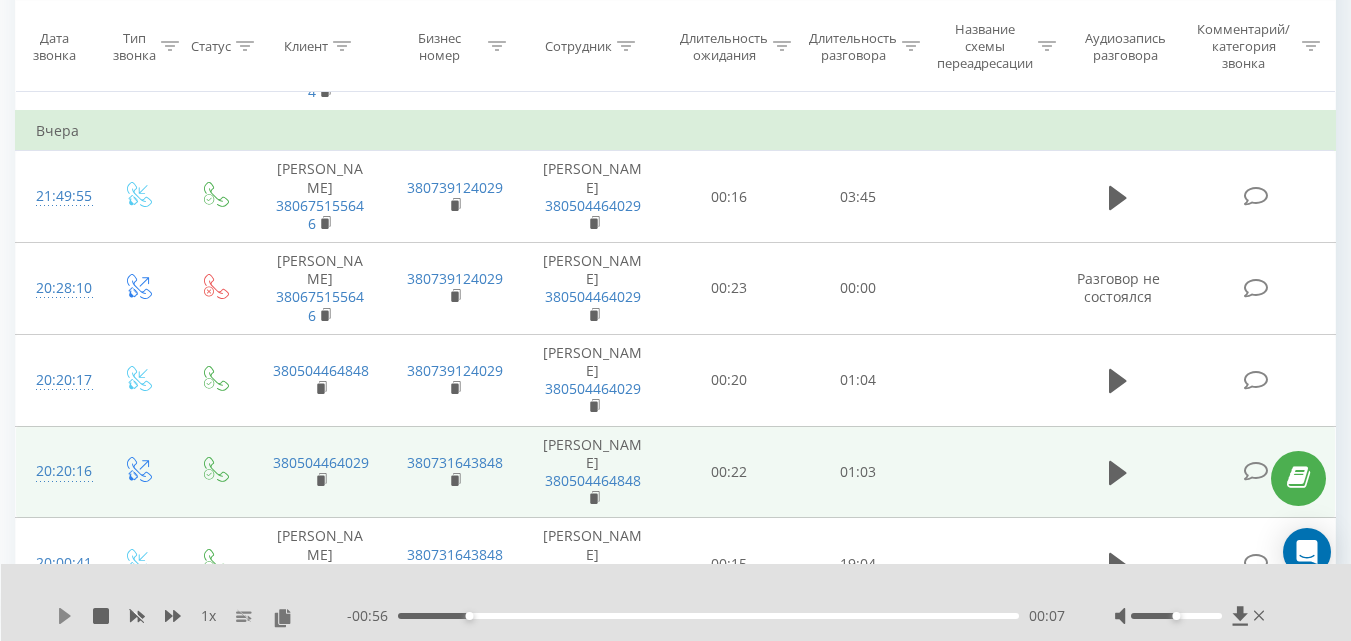 click 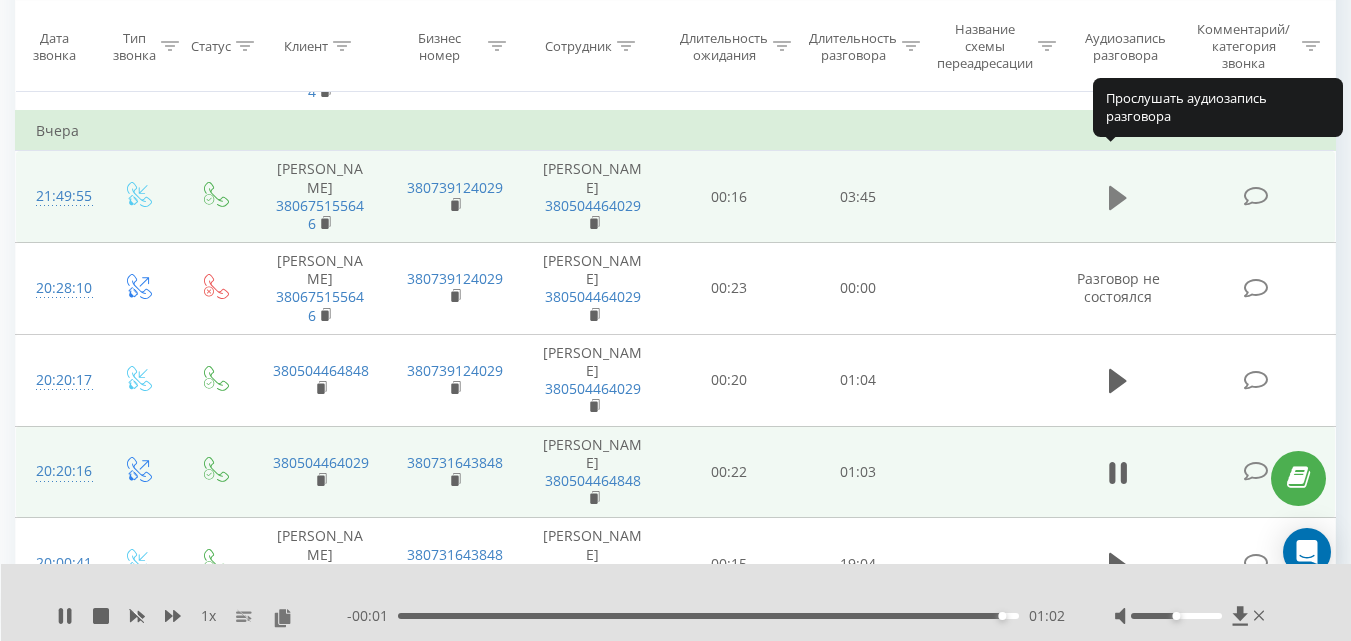 click 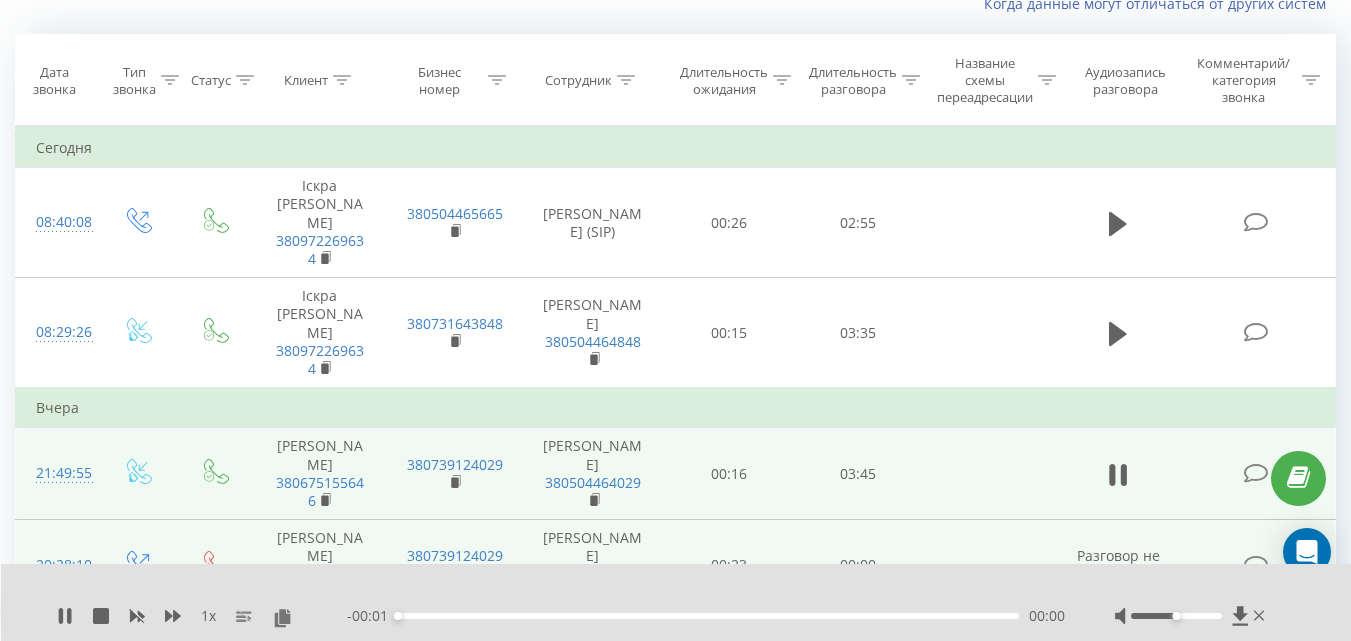 scroll, scrollTop: 125, scrollLeft: 0, axis: vertical 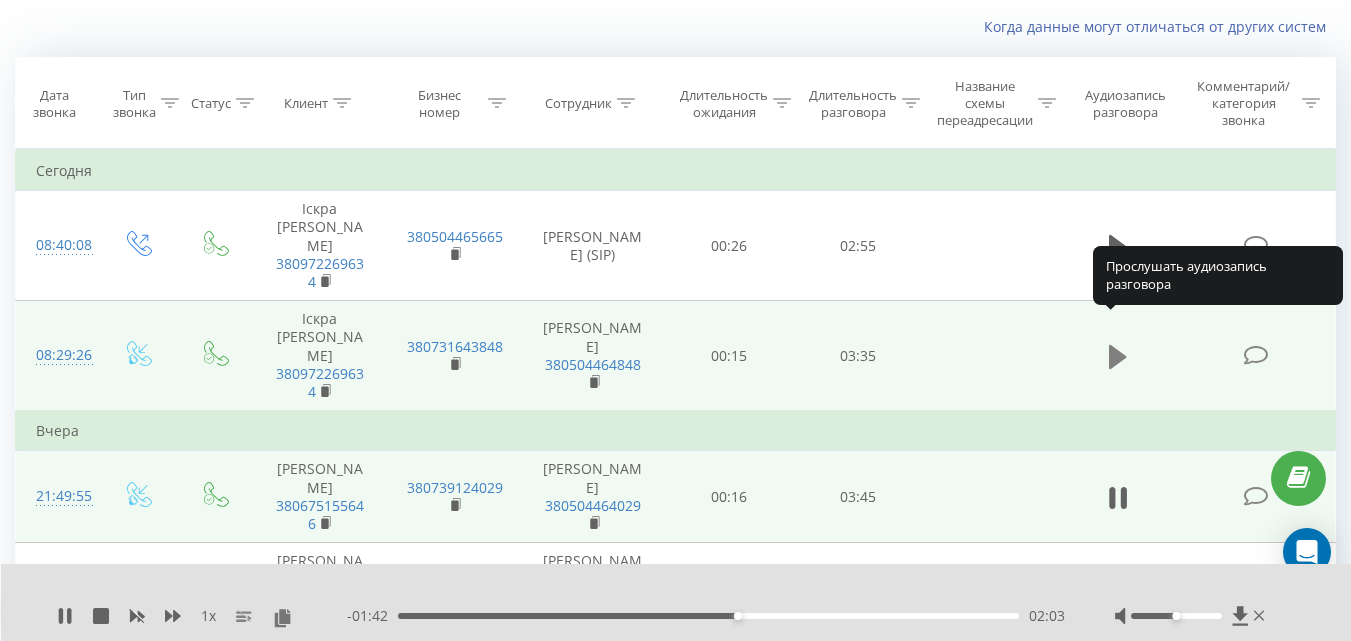 click 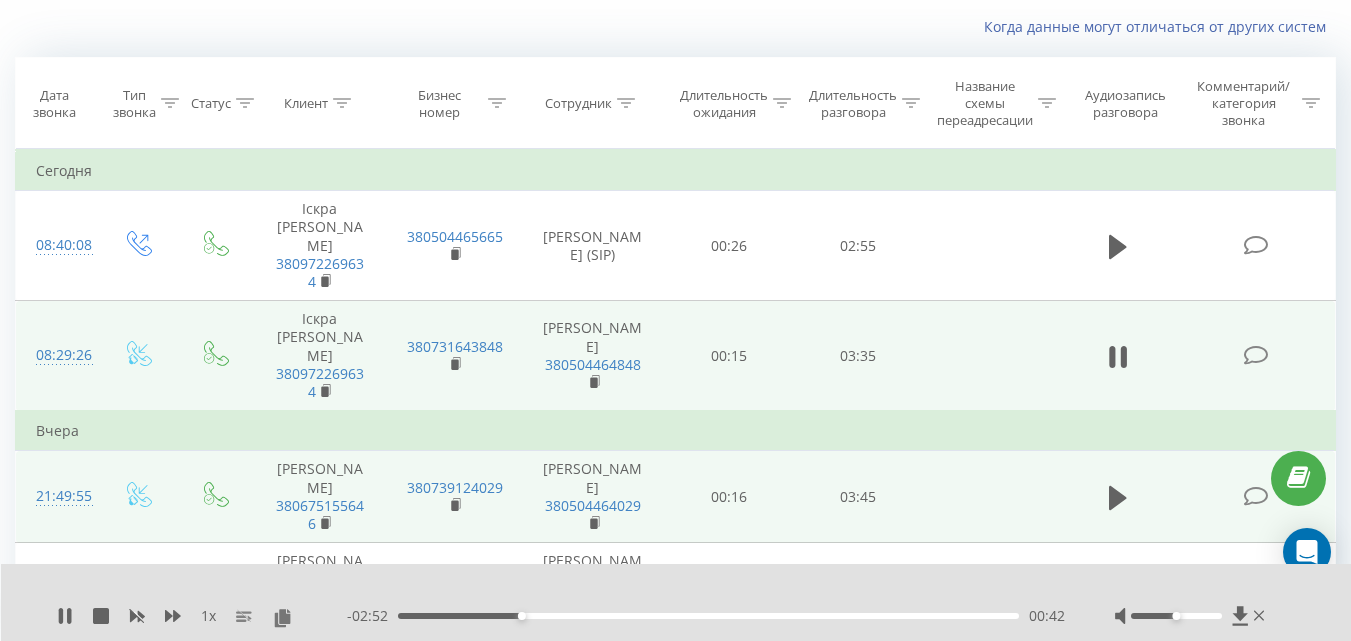 click 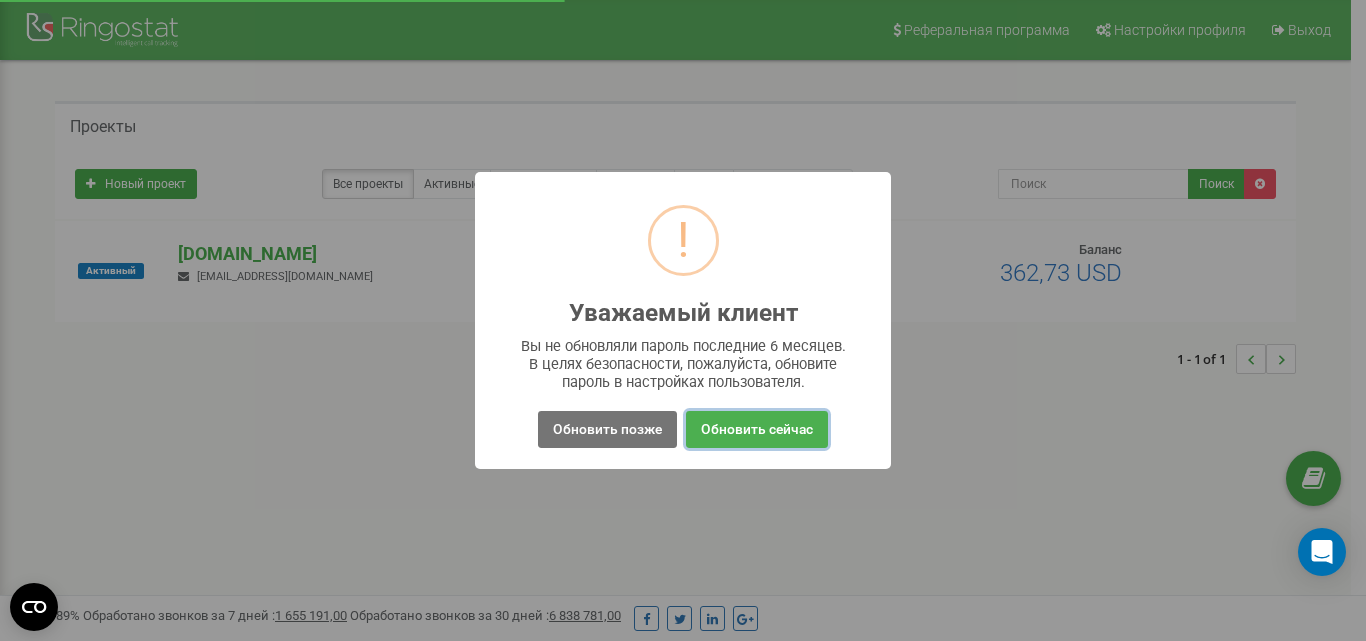 scroll, scrollTop: 0, scrollLeft: 0, axis: both 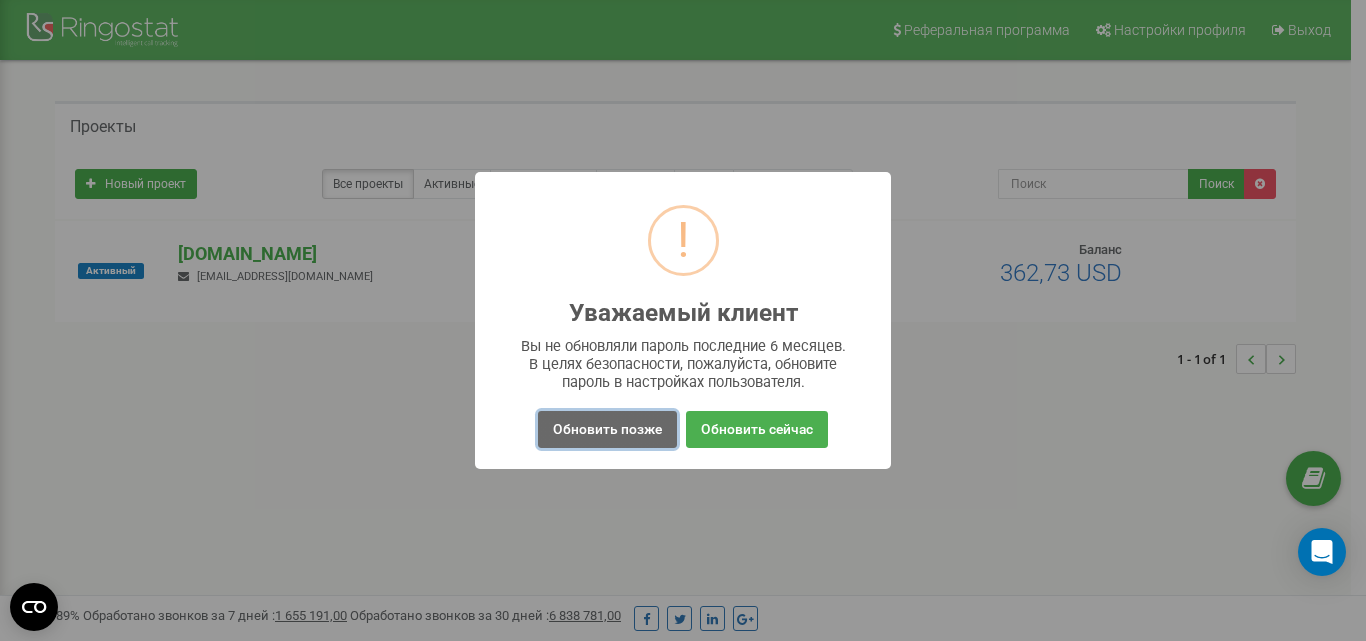 click on "Обновить позже" at bounding box center [607, 429] 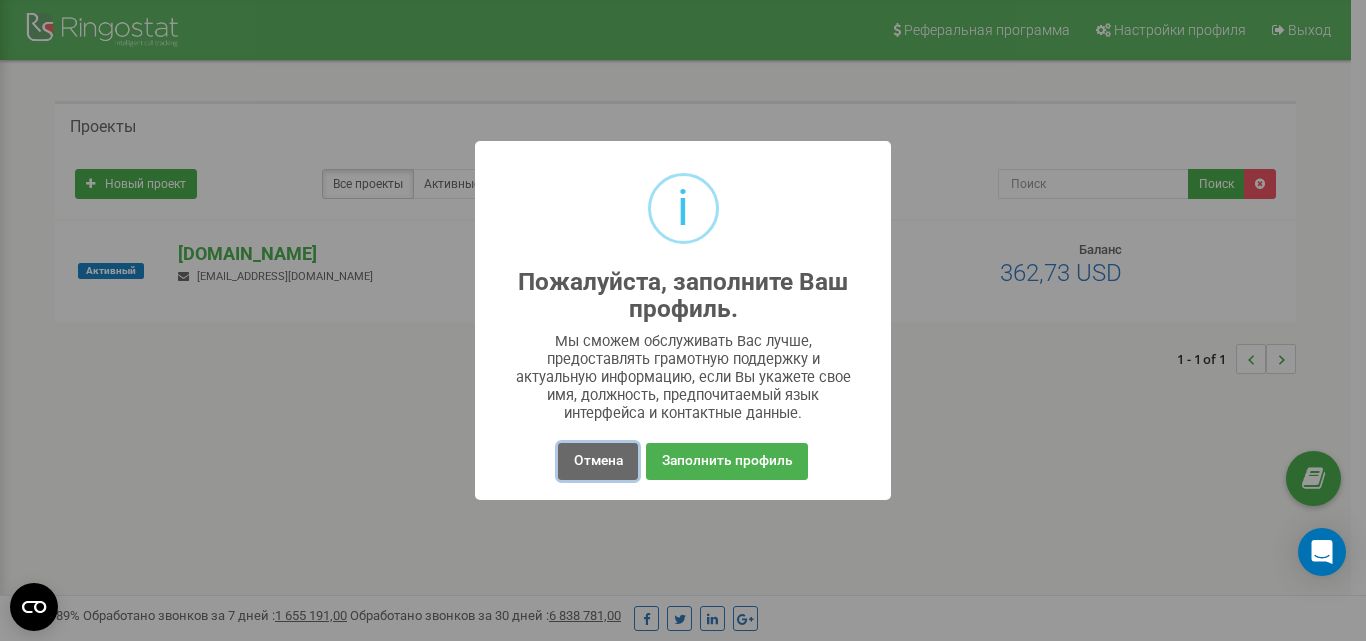 click on "Отмена" at bounding box center [597, 461] 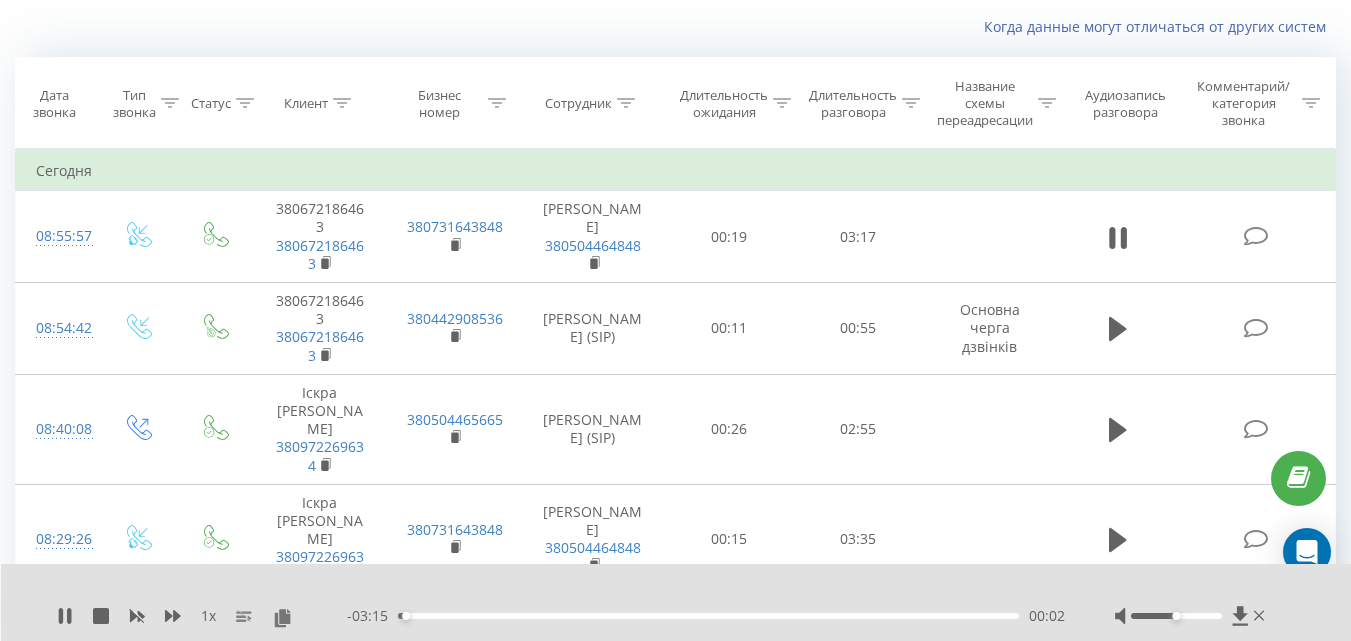 scroll, scrollTop: 125, scrollLeft: 0, axis: vertical 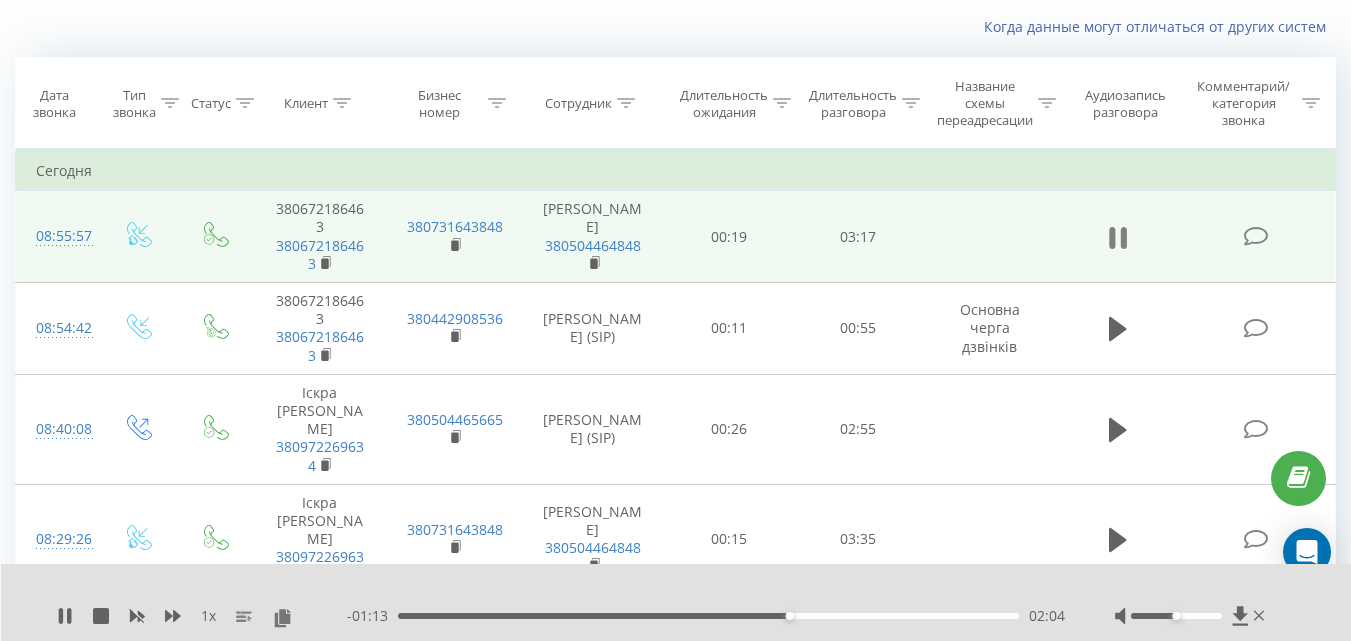 click at bounding box center [1119, 237] 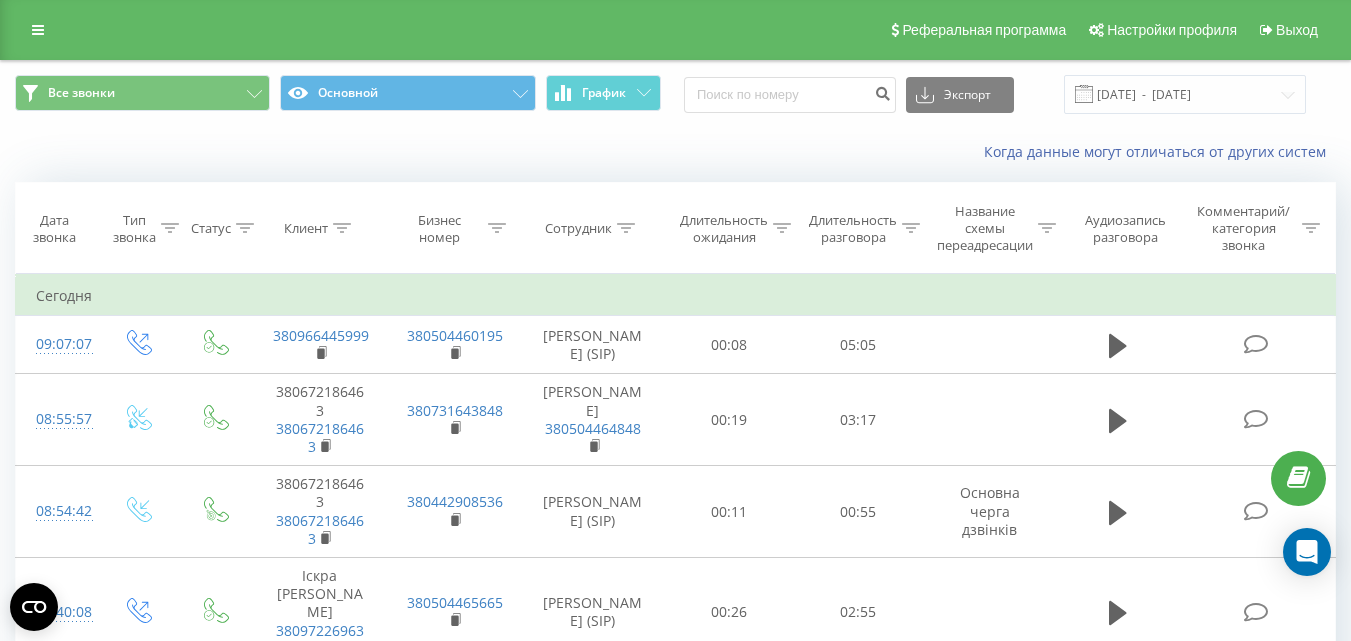 scroll, scrollTop: 125, scrollLeft: 0, axis: vertical 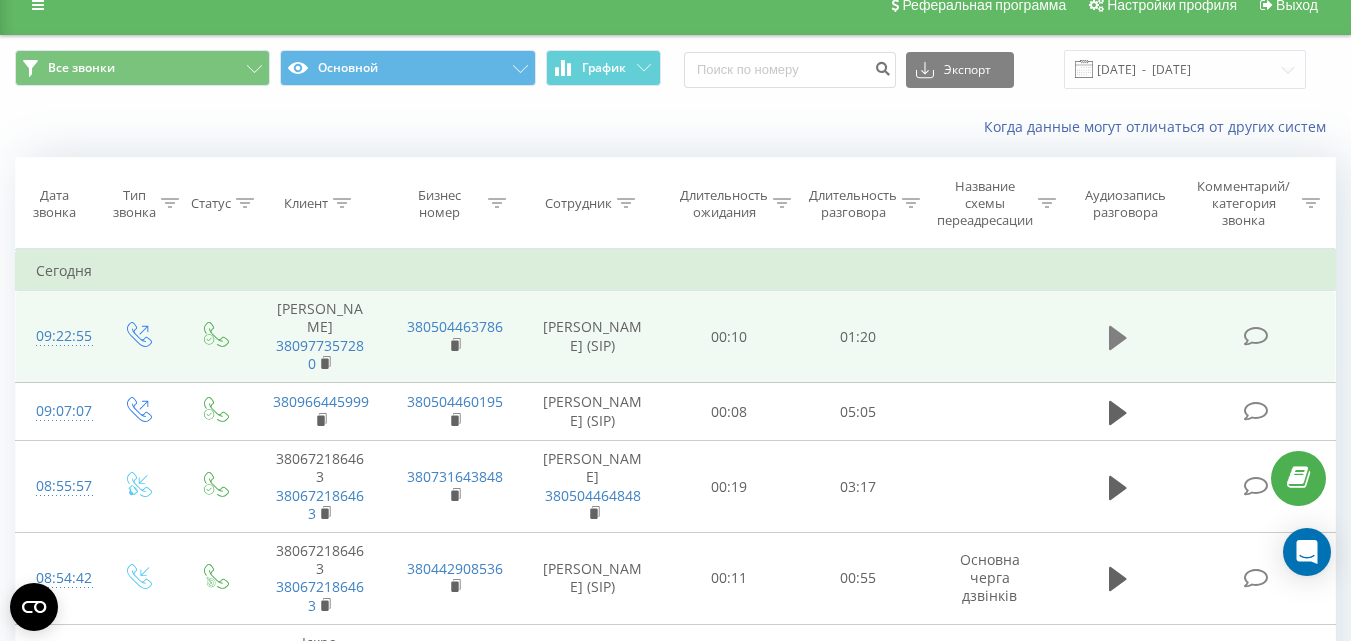 click 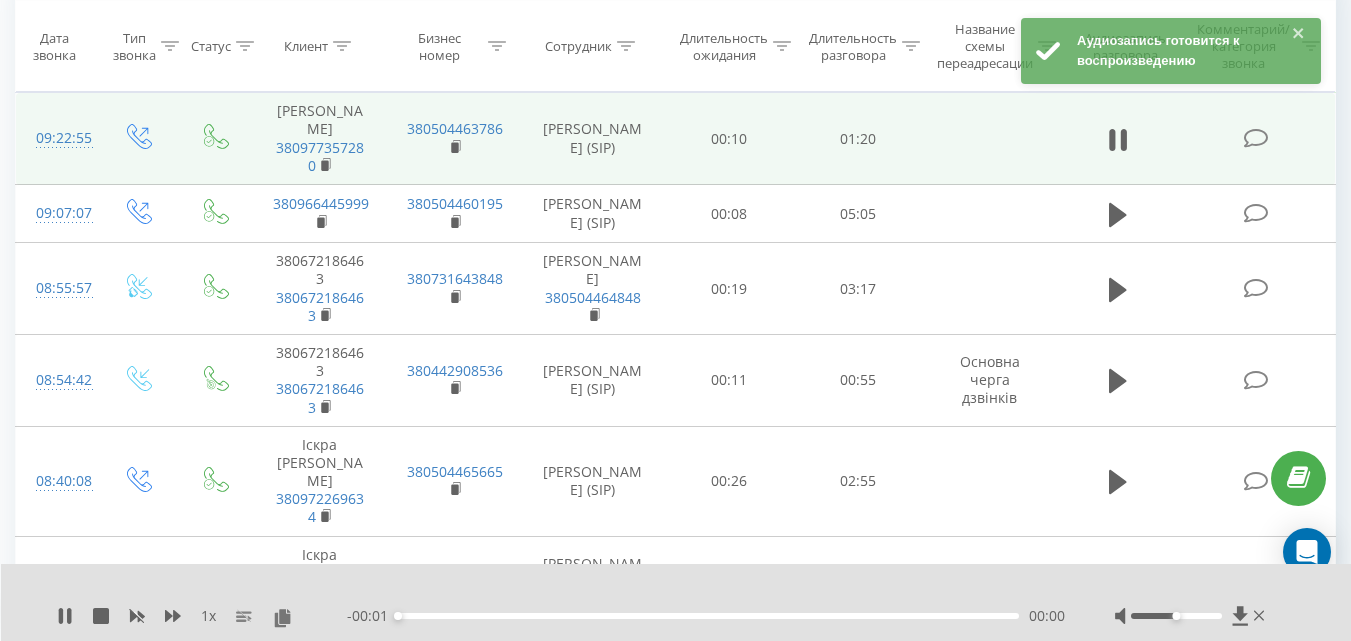 scroll, scrollTop: 125, scrollLeft: 0, axis: vertical 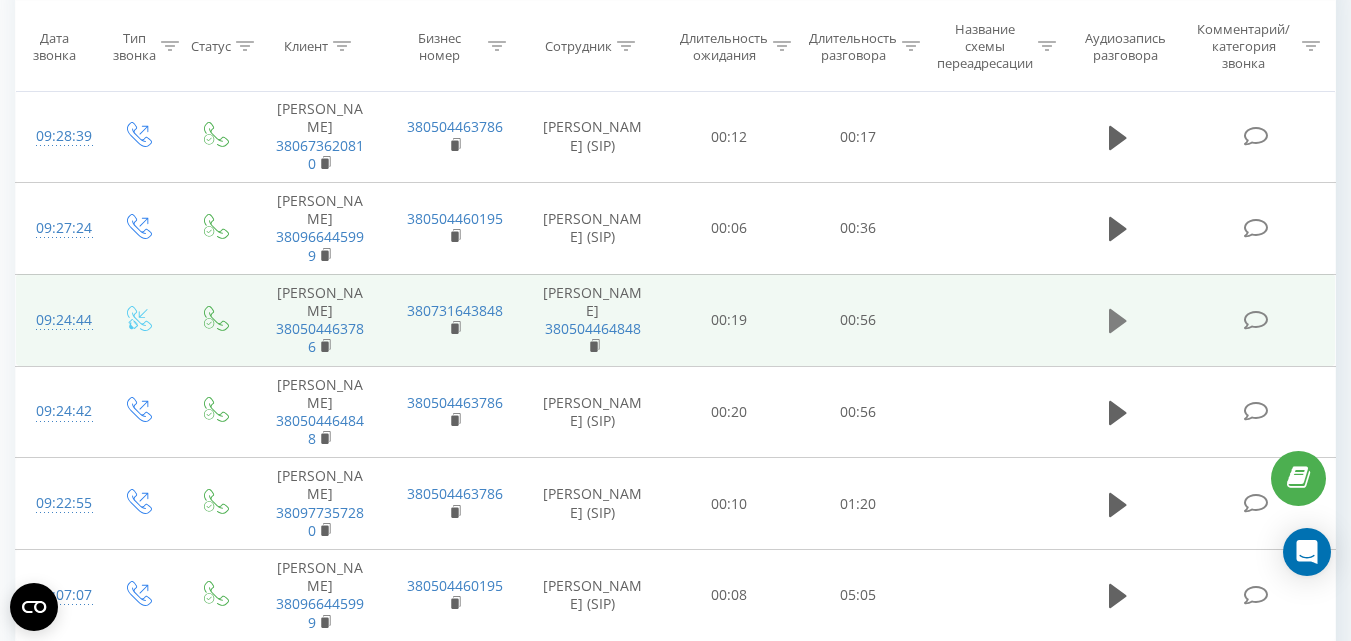 click at bounding box center (1118, 321) 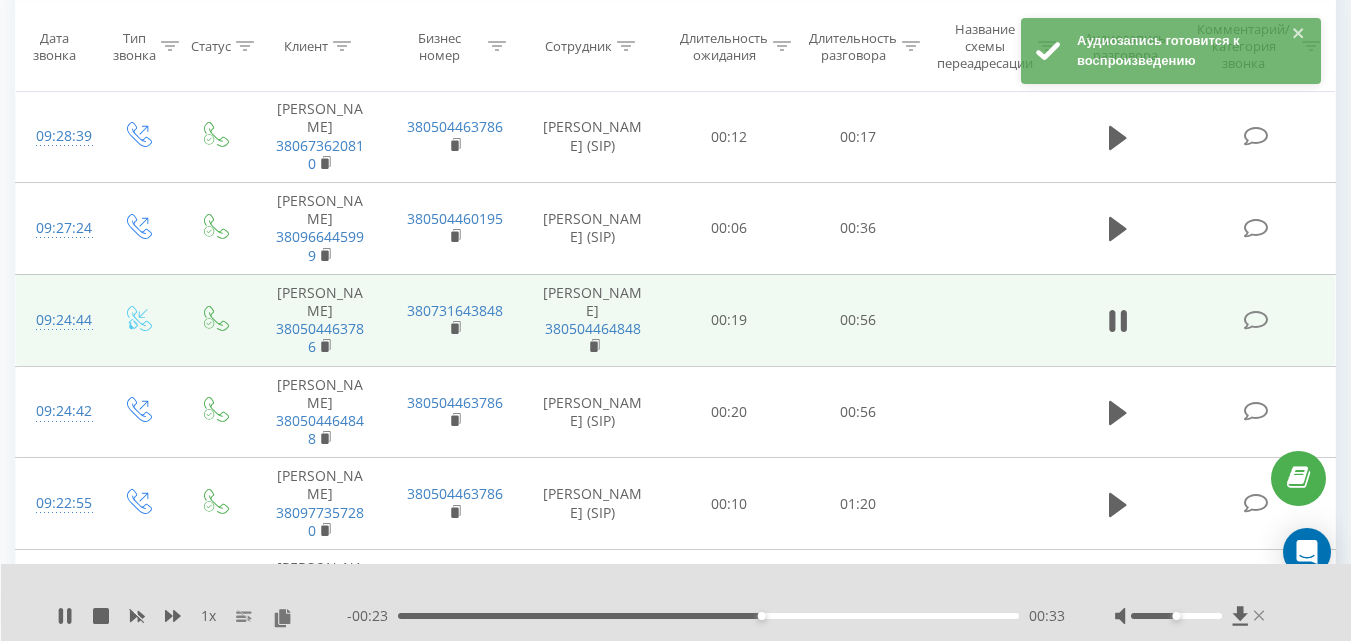click 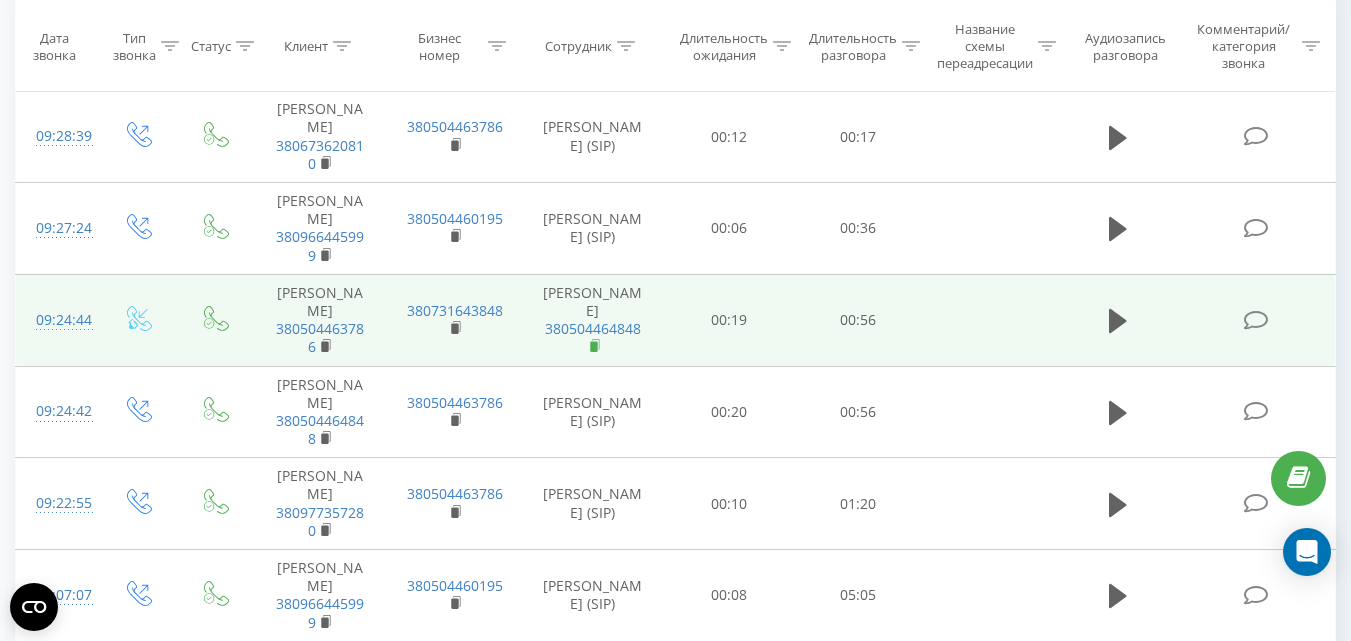 click 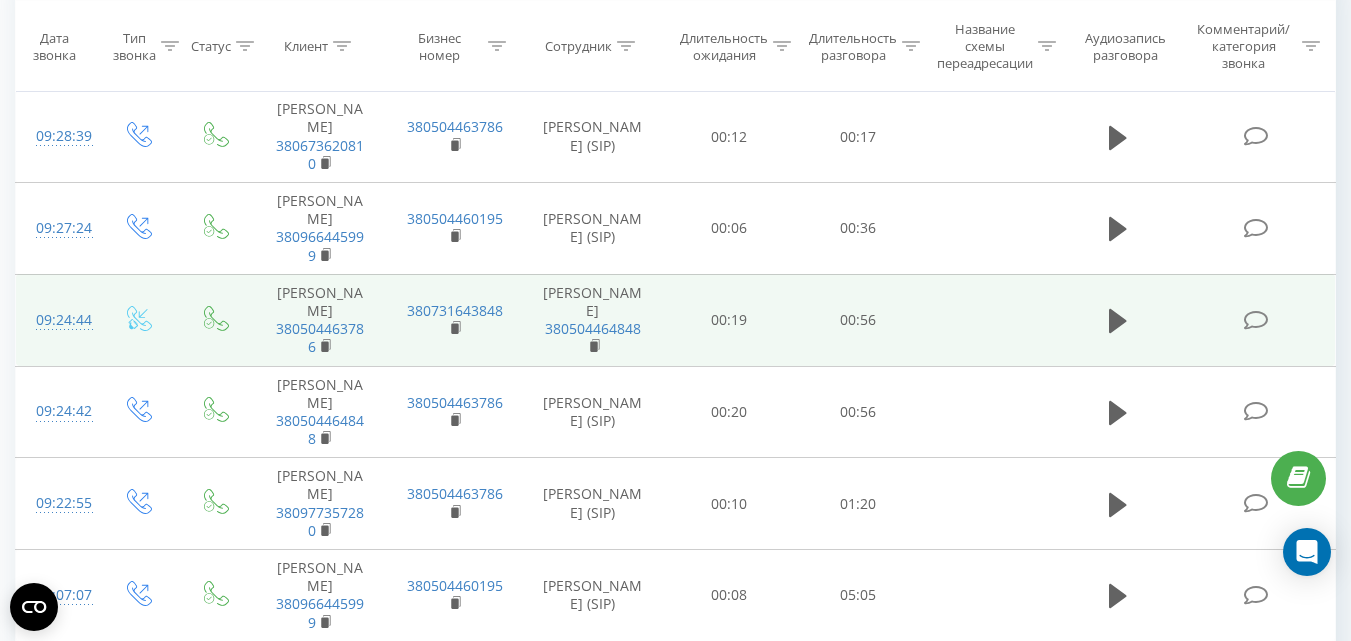 scroll, scrollTop: 125, scrollLeft: 0, axis: vertical 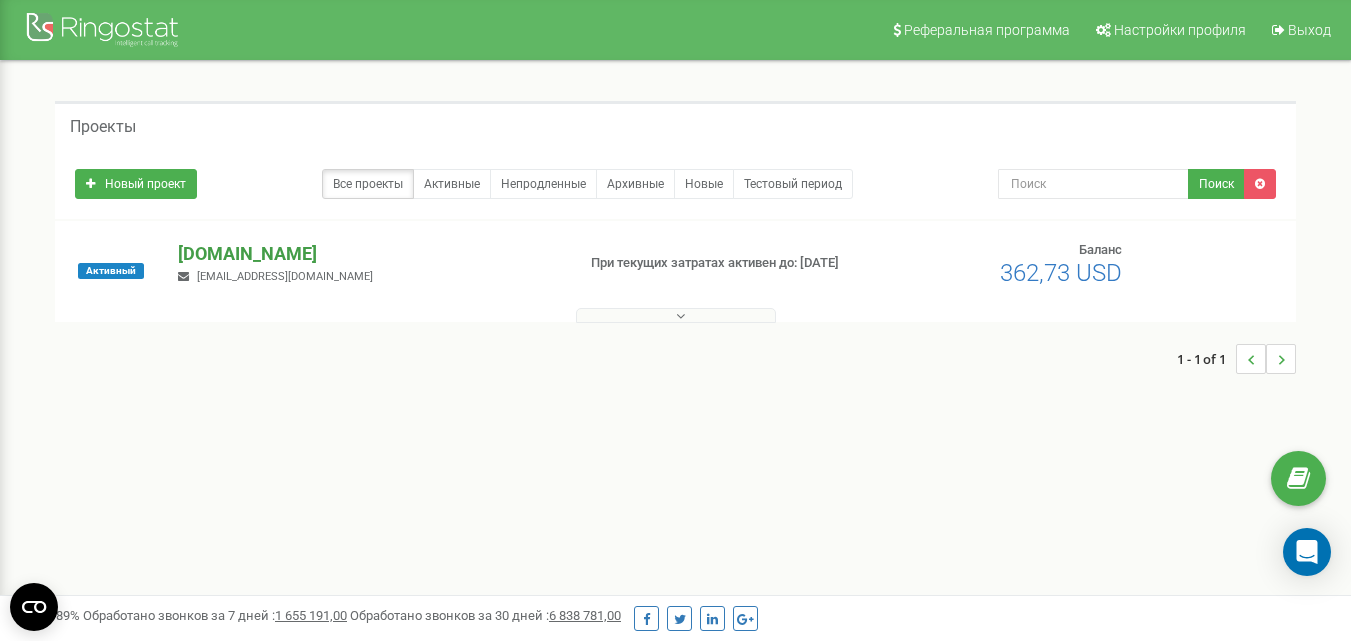 click on "[DOMAIN_NAME]" at bounding box center [368, 254] 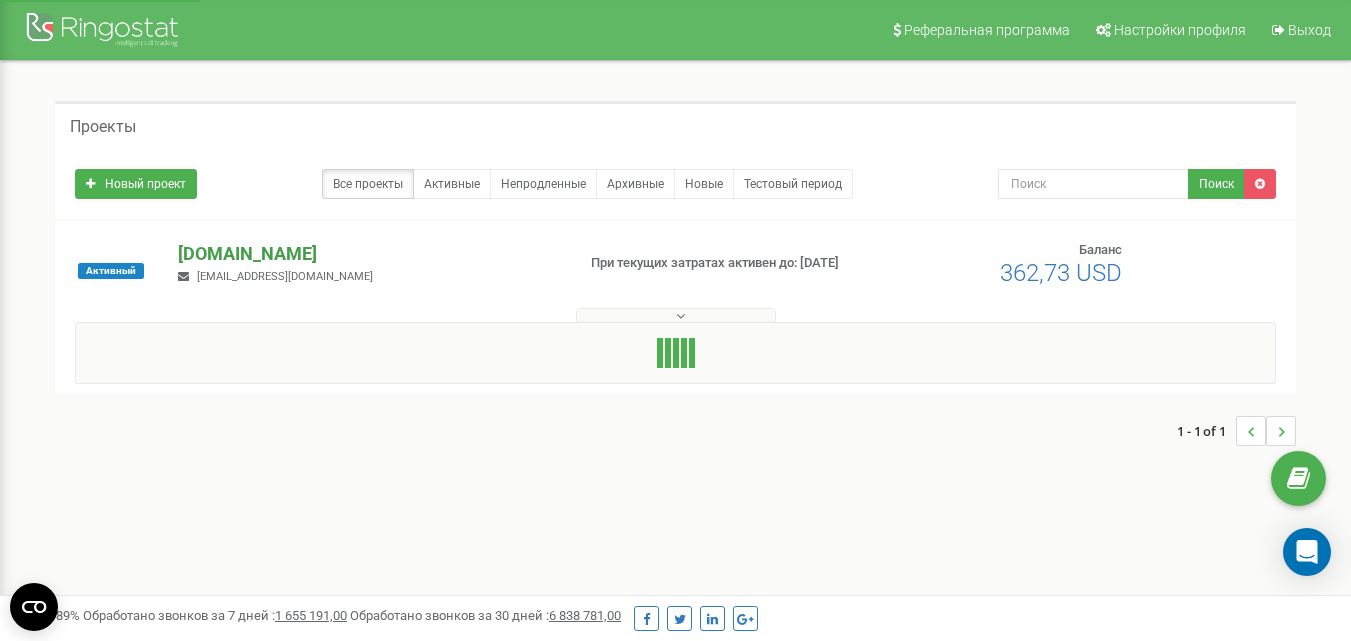 scroll, scrollTop: 0, scrollLeft: 0, axis: both 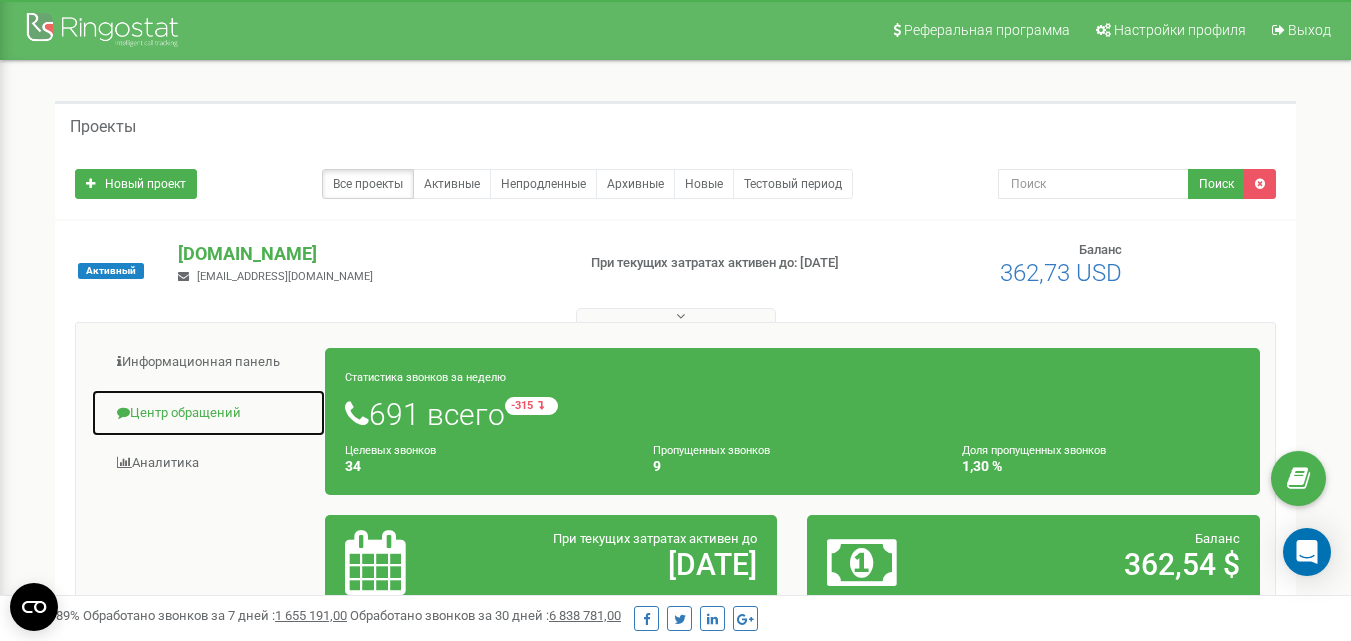 click on "Центр обращений" at bounding box center (208, 413) 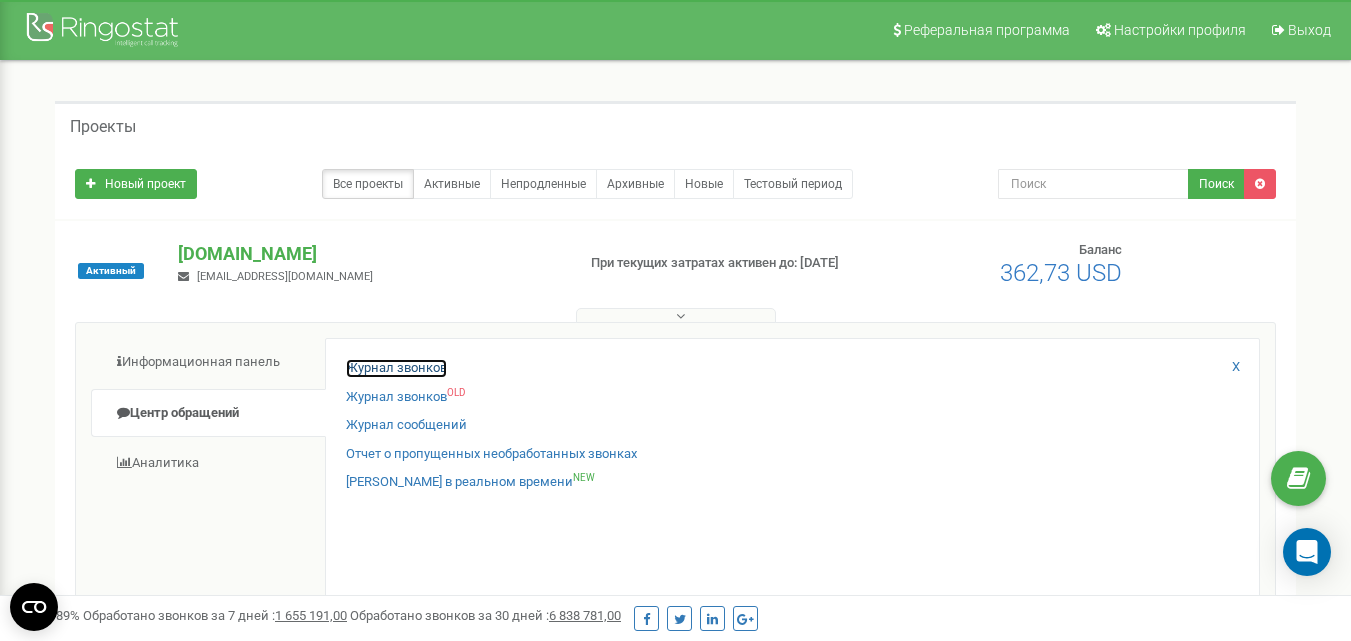 click on "Журнал звонков" at bounding box center [396, 368] 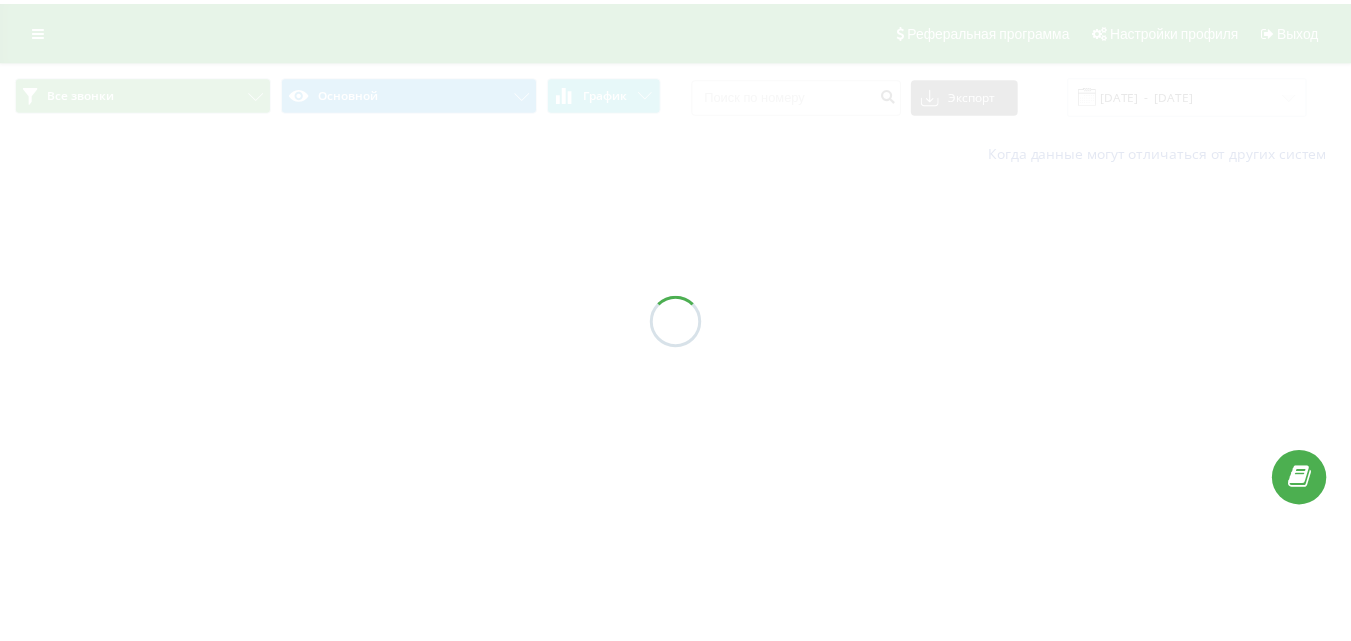 scroll, scrollTop: 0, scrollLeft: 0, axis: both 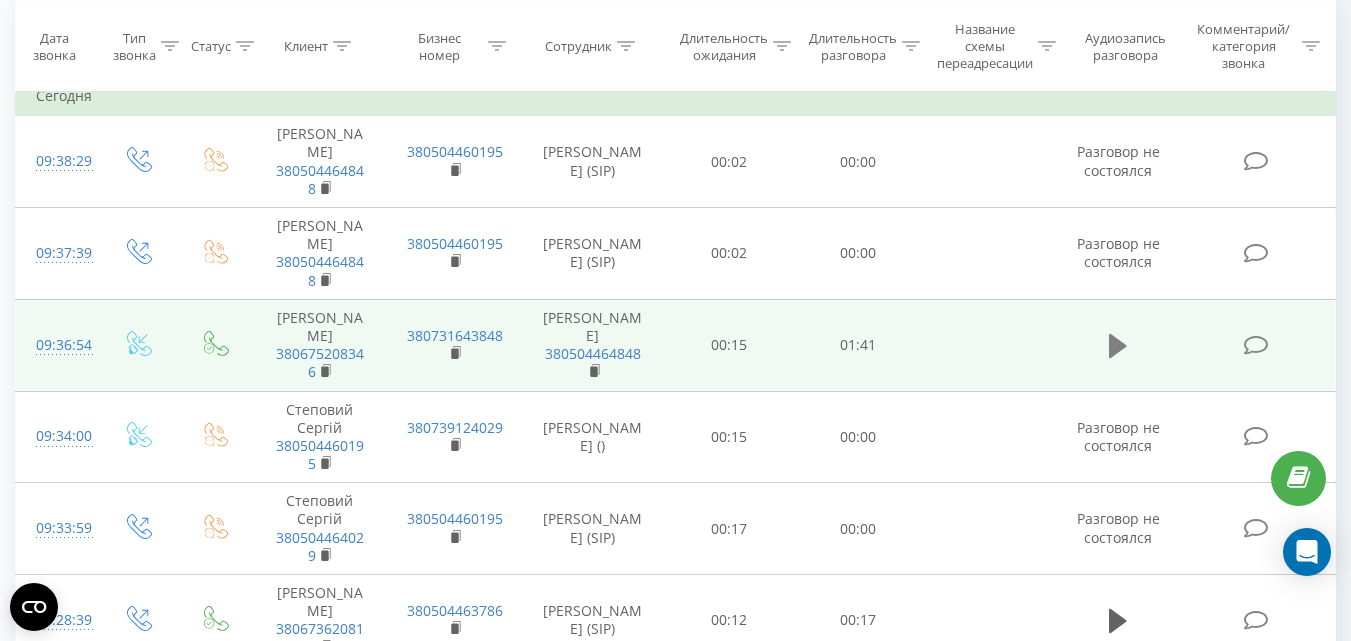 click 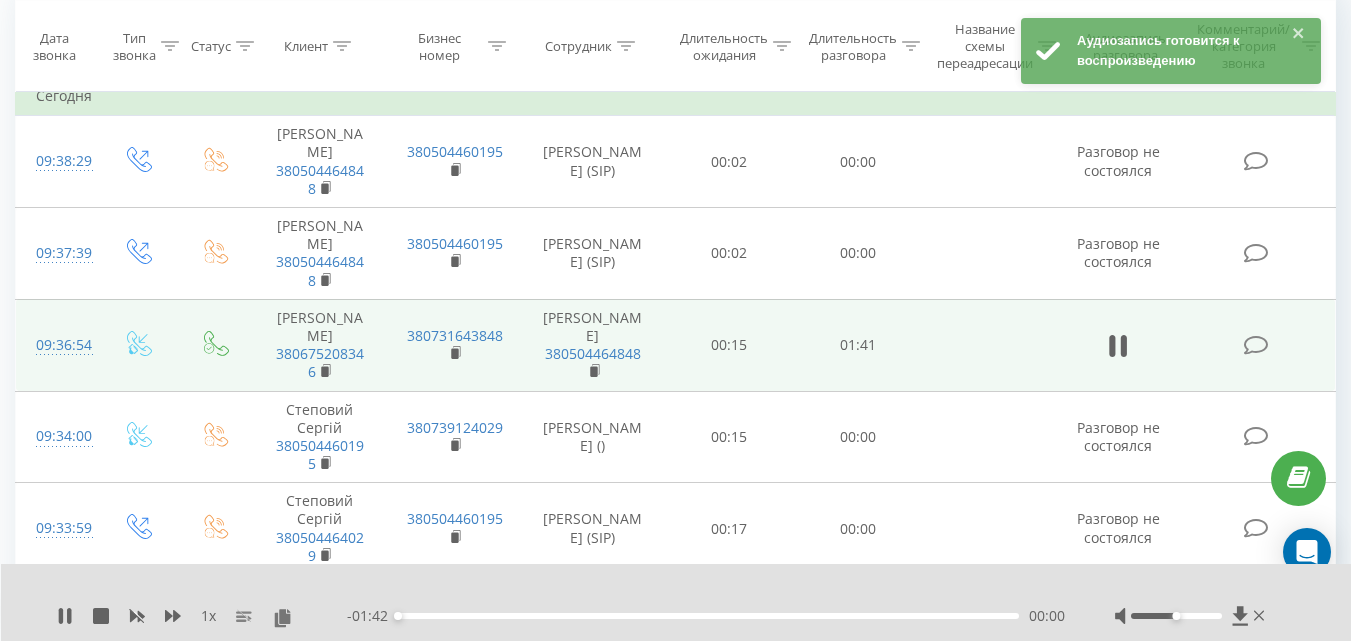 scroll, scrollTop: 300, scrollLeft: 0, axis: vertical 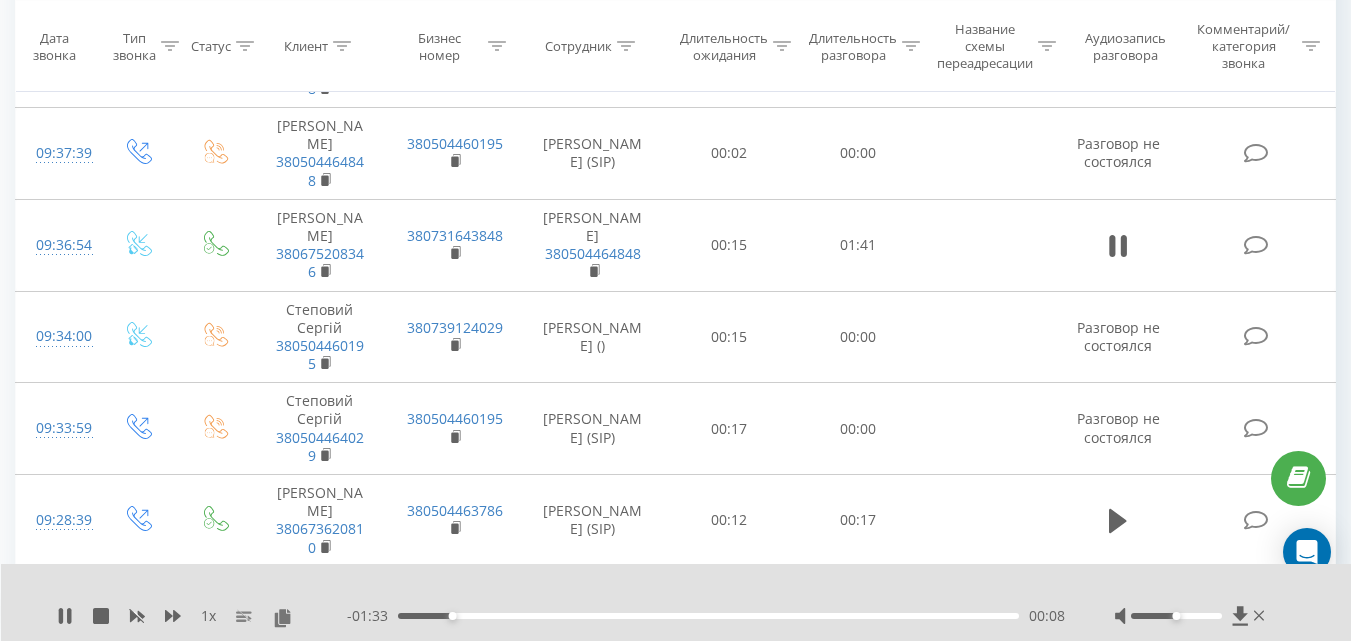 click at bounding box center (1192, 616) 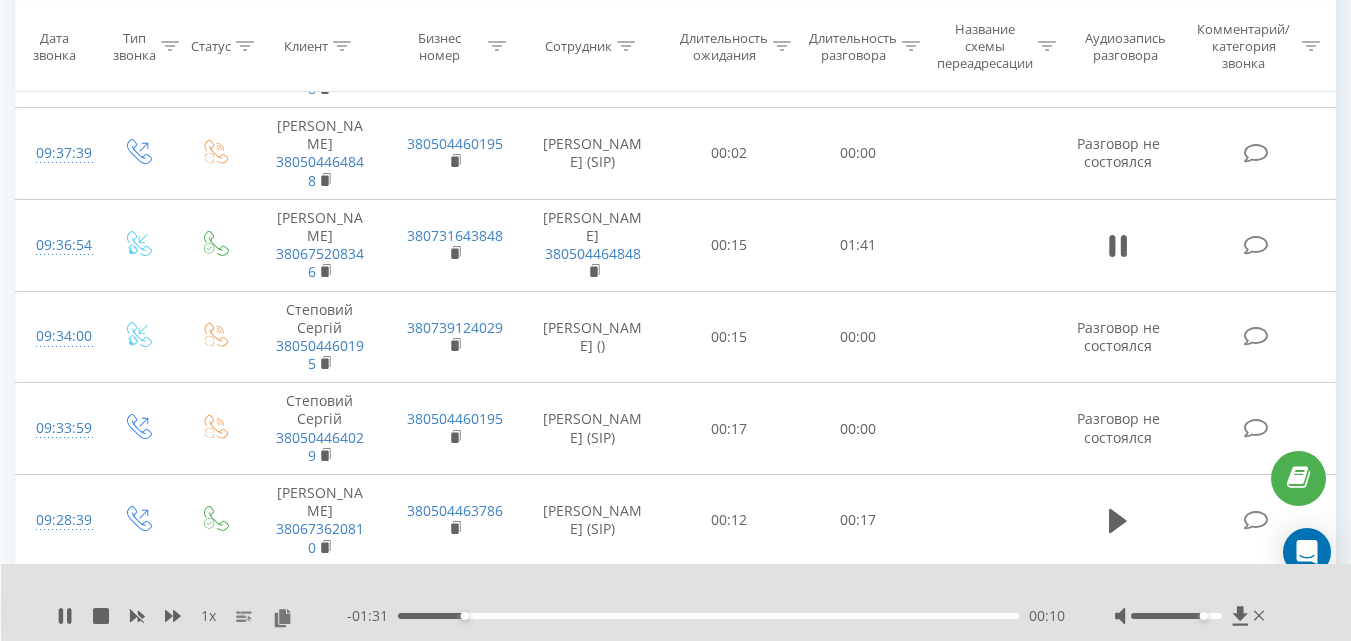 drag, startPoint x: 1178, startPoint y: 617, endPoint x: 1201, endPoint y: 622, distance: 23.537205 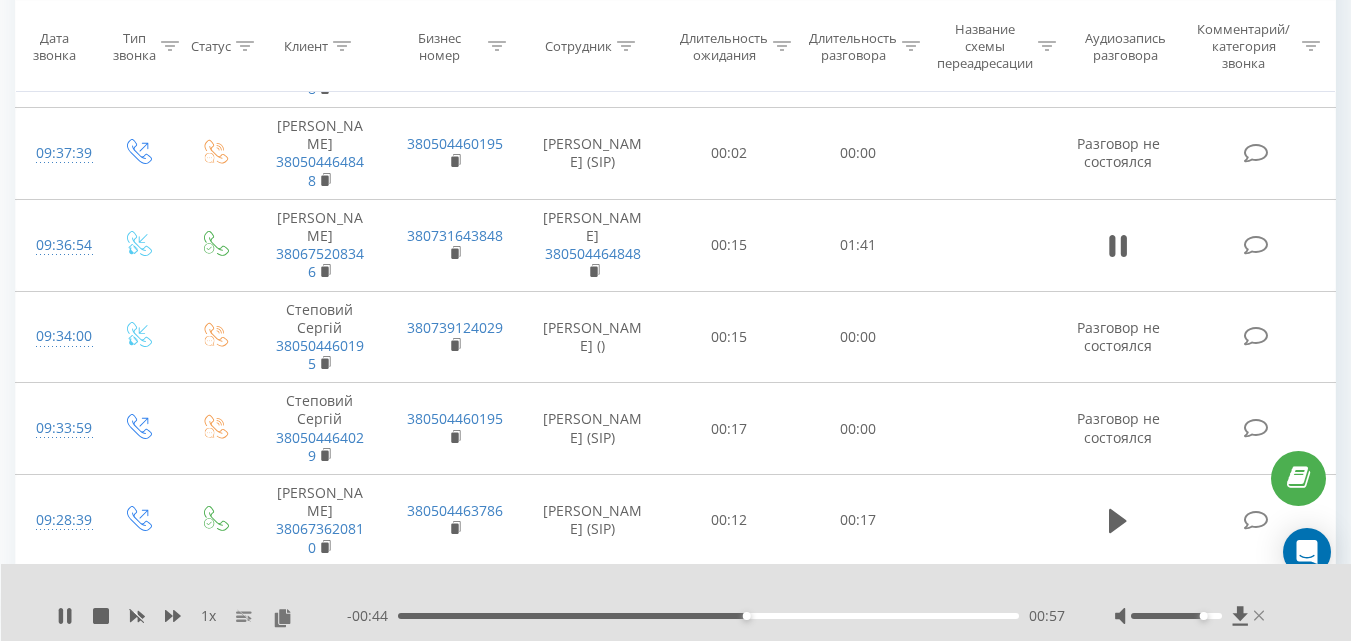 click 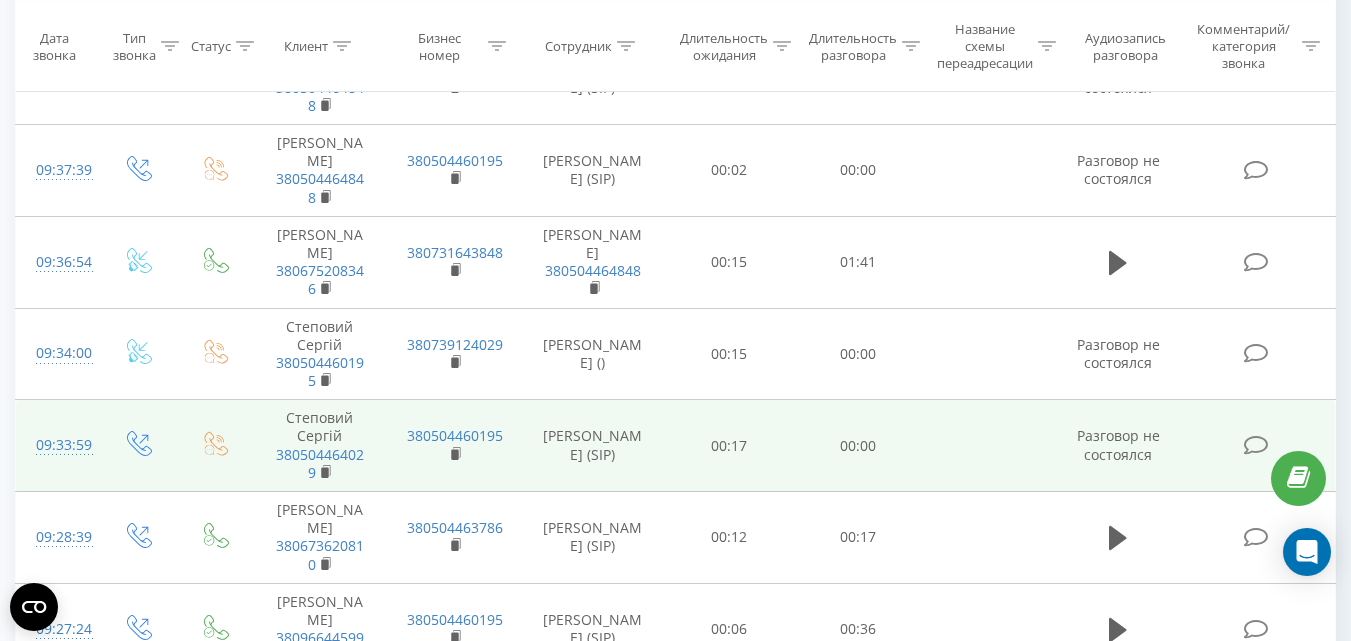 scroll, scrollTop: 0, scrollLeft: 0, axis: both 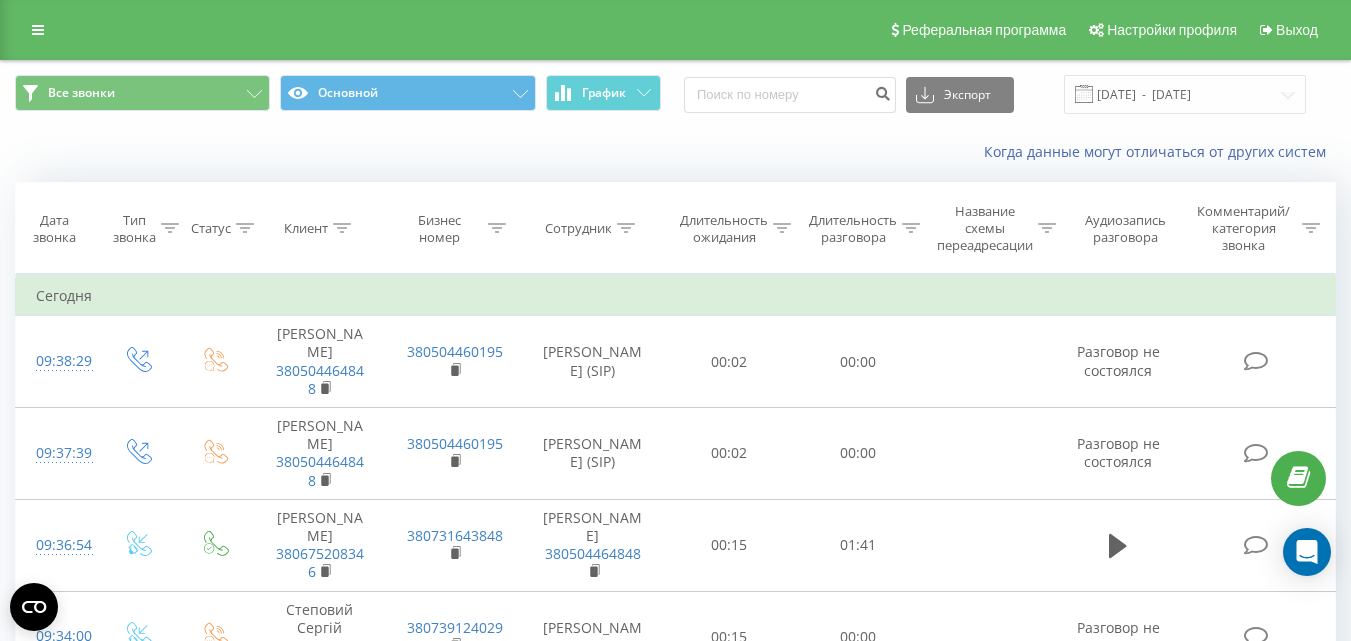 click at bounding box center (626, 228) 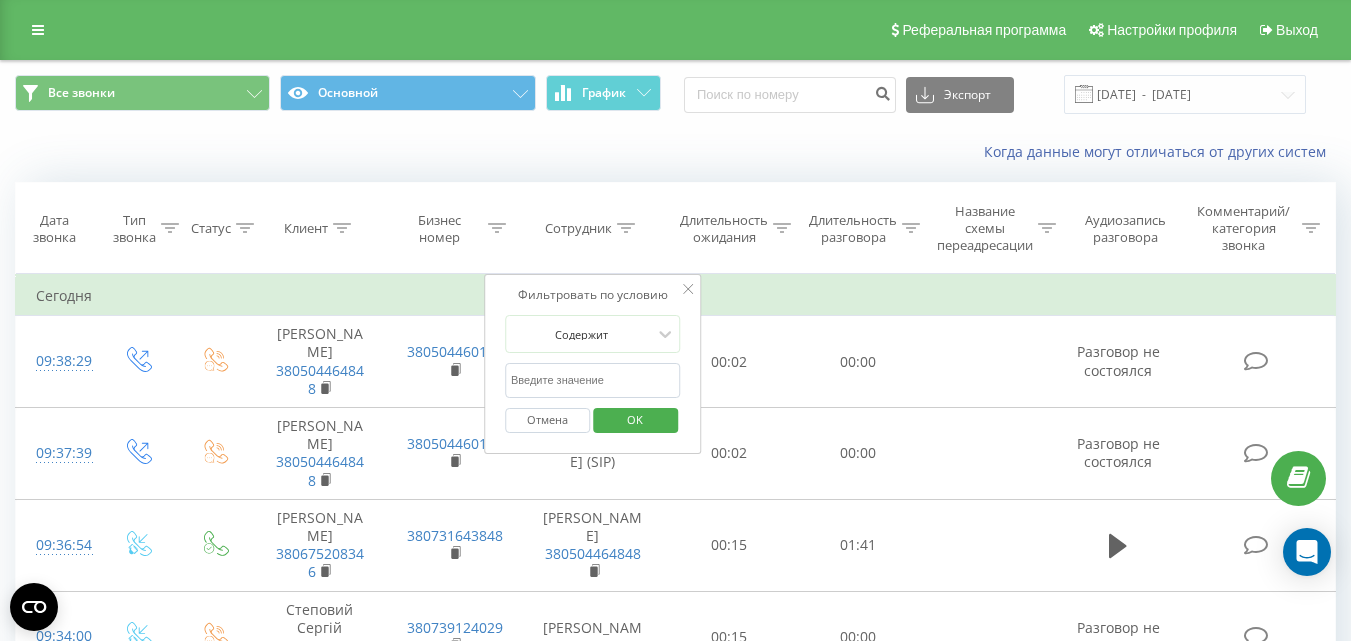 click at bounding box center (593, 380) 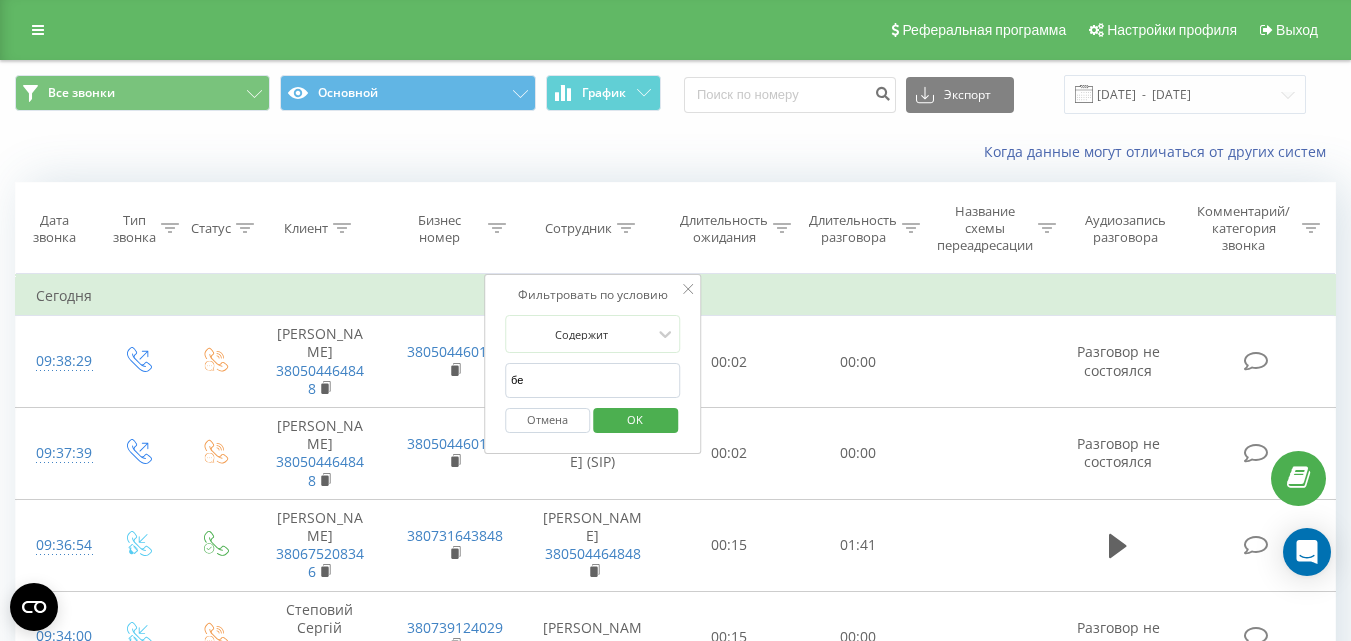 type on "безсмертна" 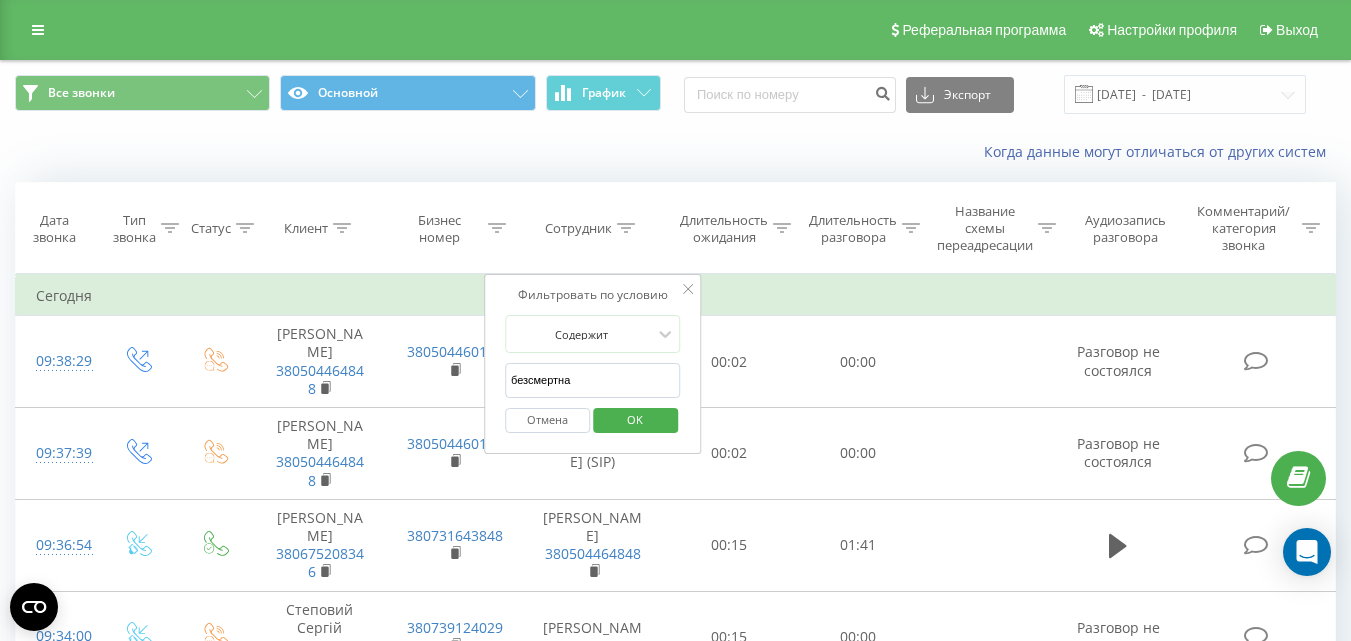 click on "OK" at bounding box center (635, 419) 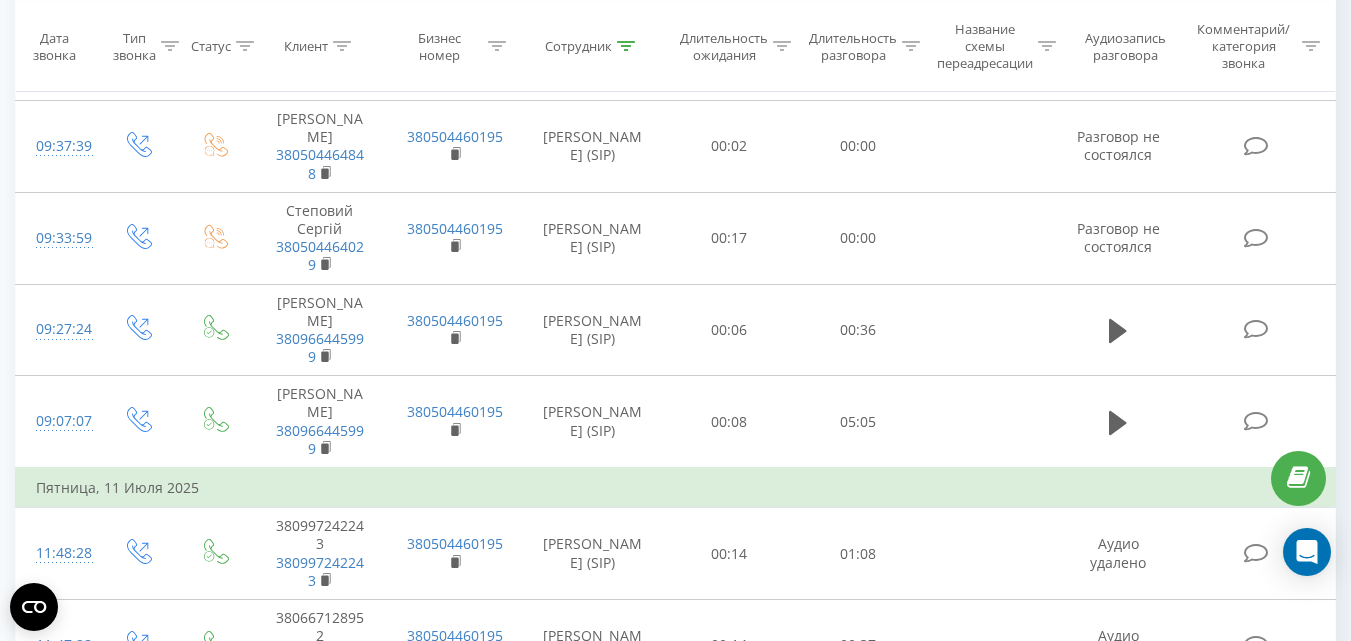 scroll, scrollTop: 0, scrollLeft: 0, axis: both 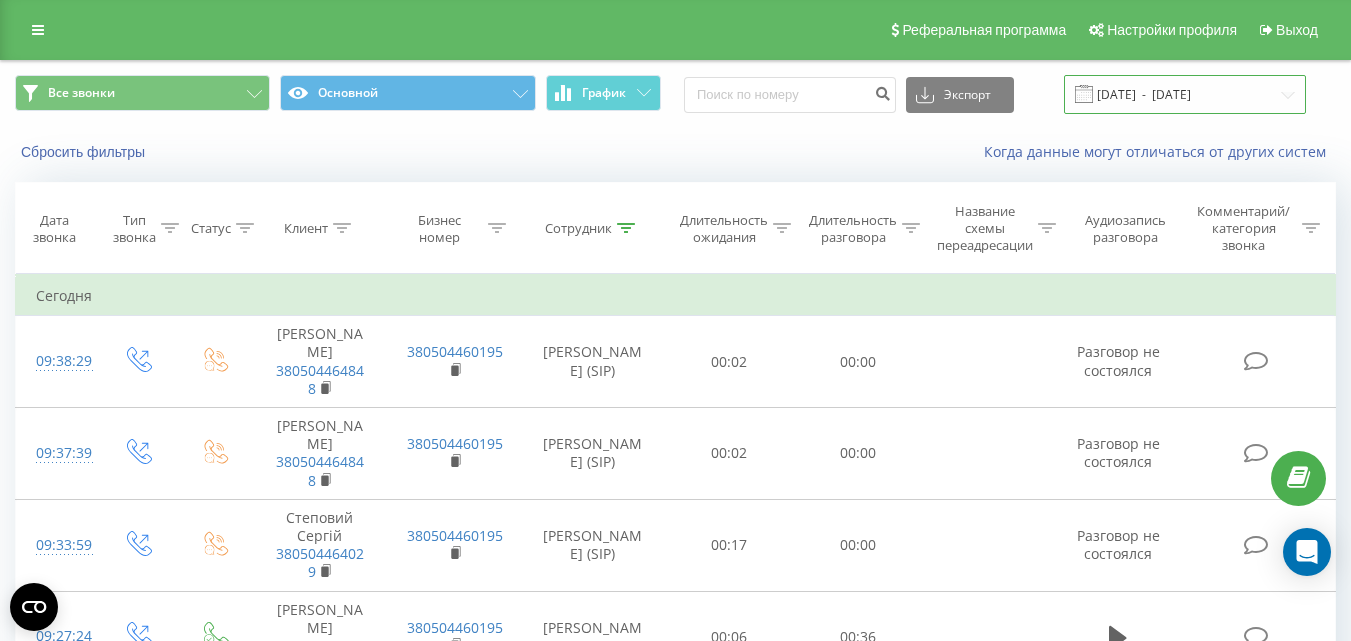 click on "[DATE]  -  [DATE]" at bounding box center (1185, 94) 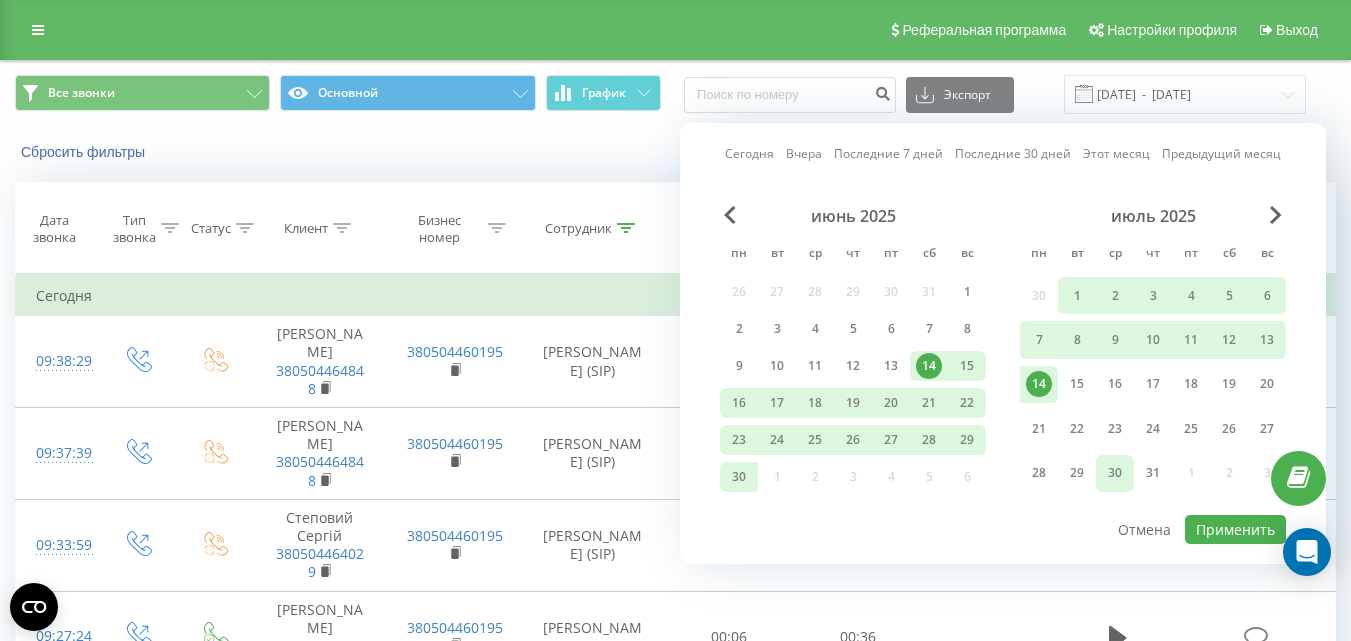 drag, startPoint x: 1038, startPoint y: 387, endPoint x: 1123, endPoint y: 454, distance: 108.23123 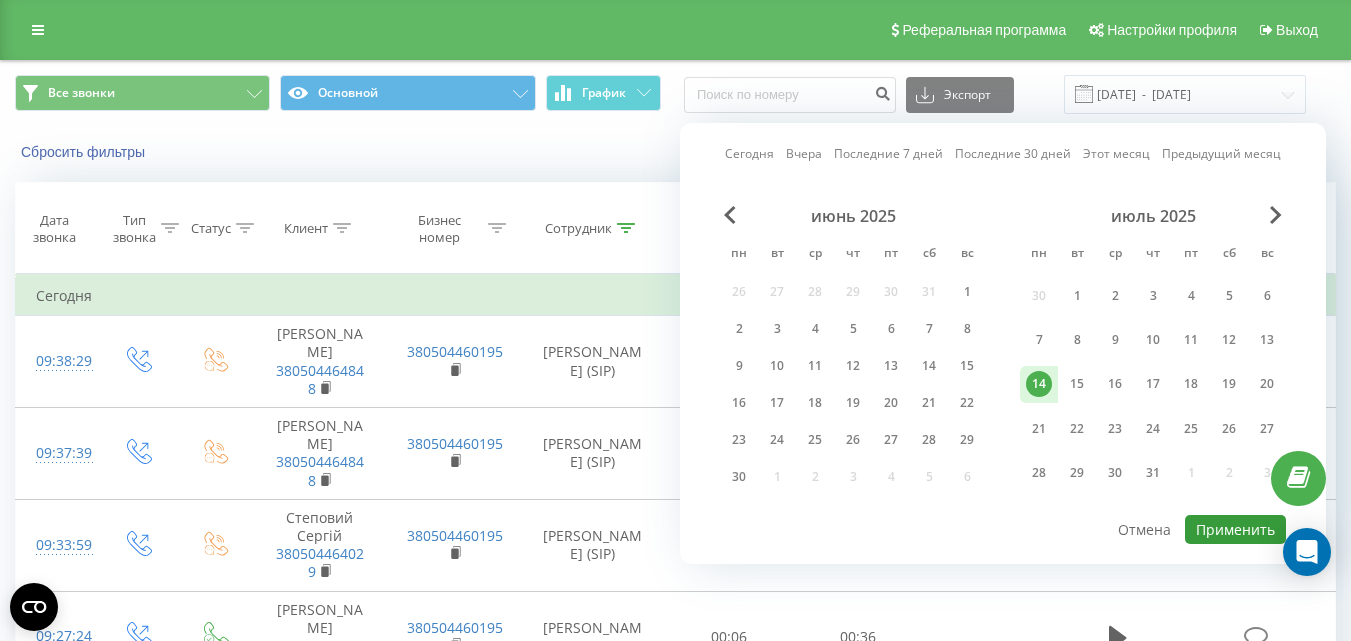 drag, startPoint x: 1230, startPoint y: 524, endPoint x: 969, endPoint y: 4, distance: 581.82556 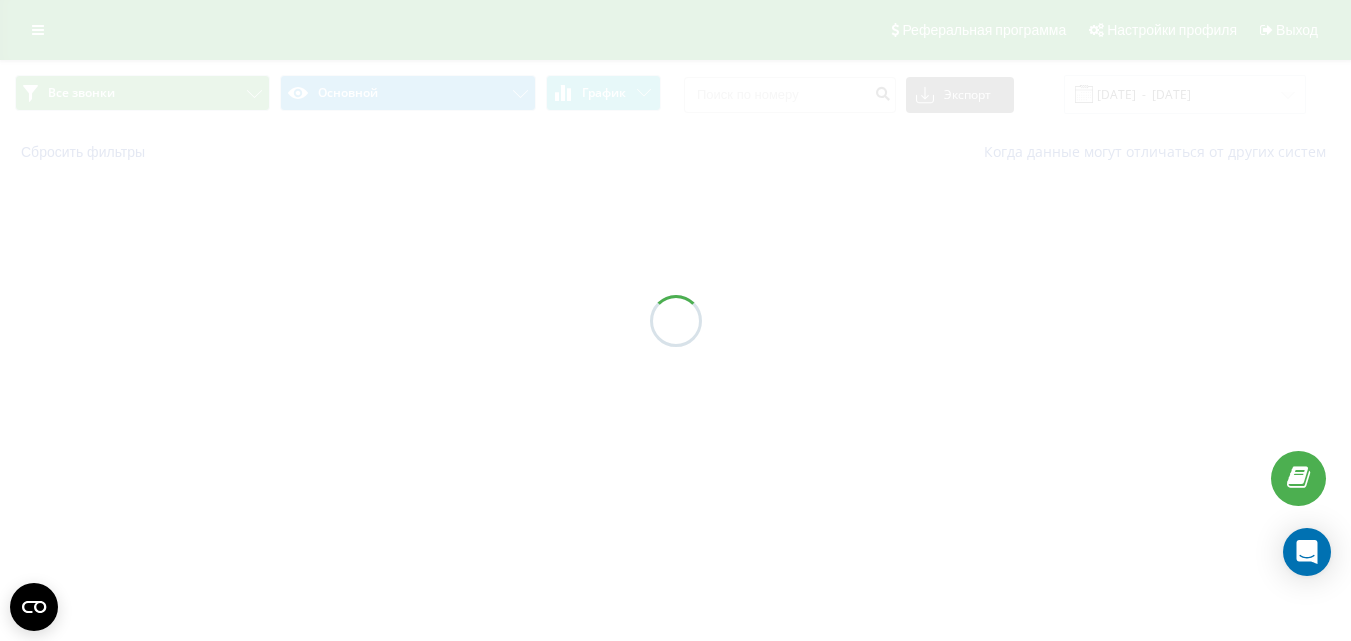 type on "14.07.2025  -  14.07.2025" 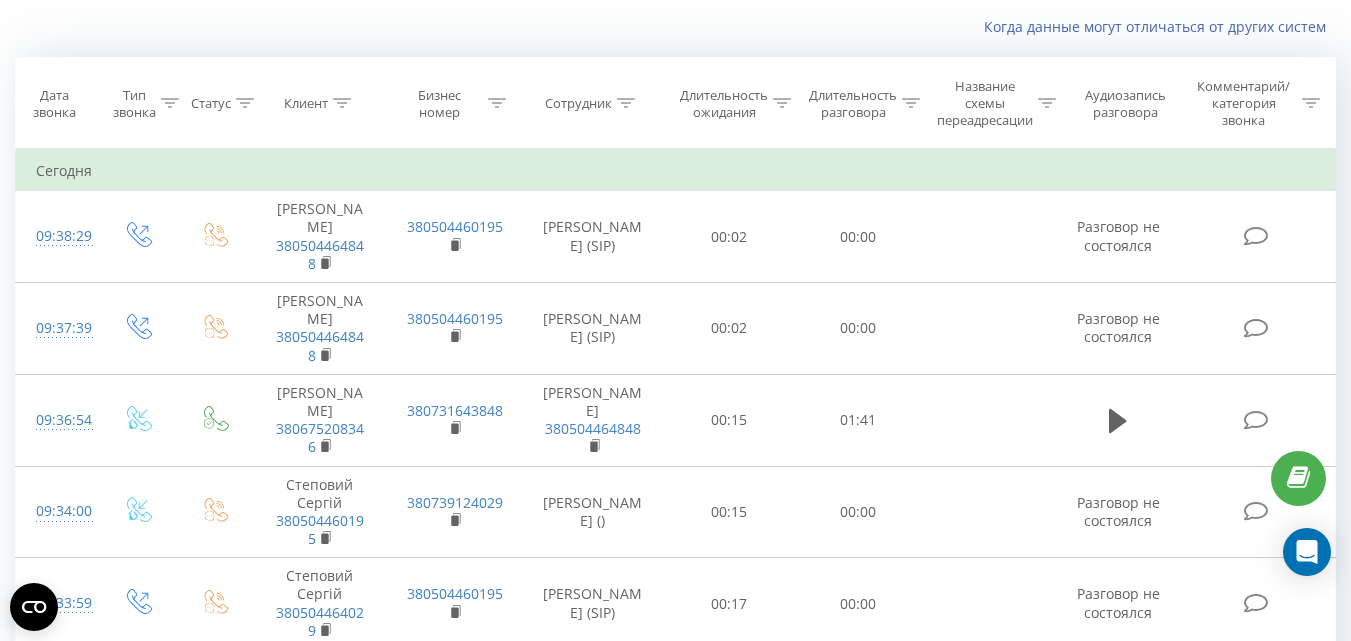 scroll, scrollTop: 125, scrollLeft: 0, axis: vertical 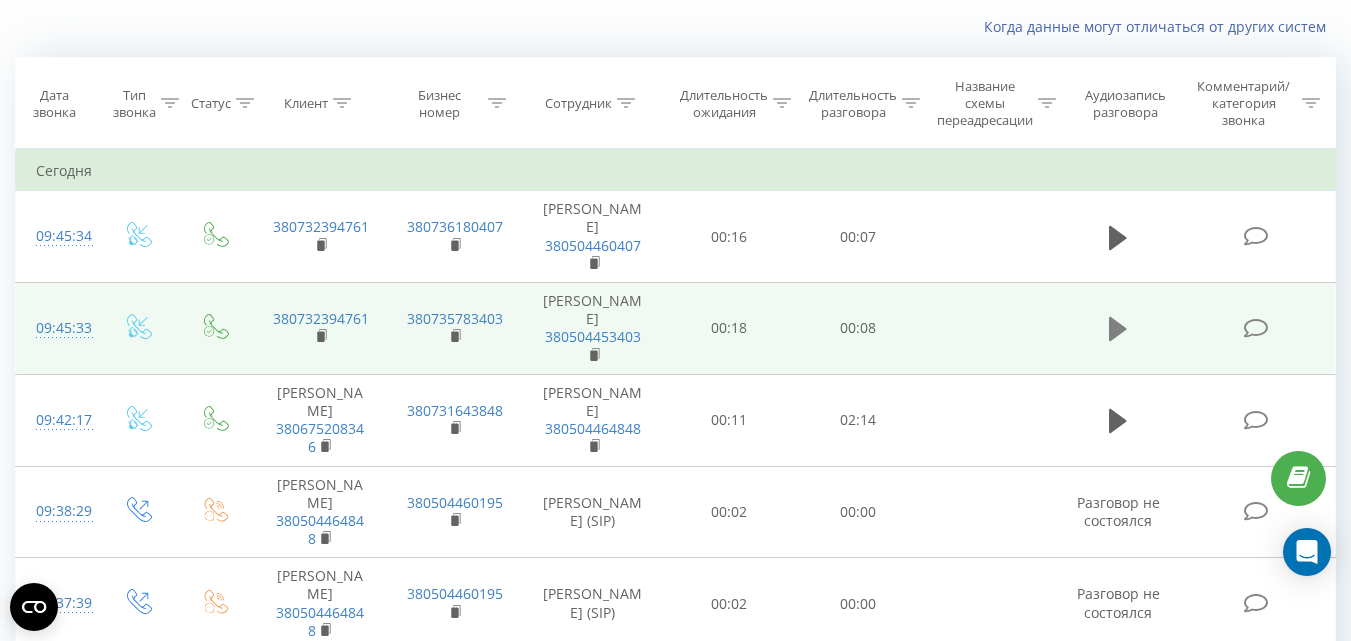 click 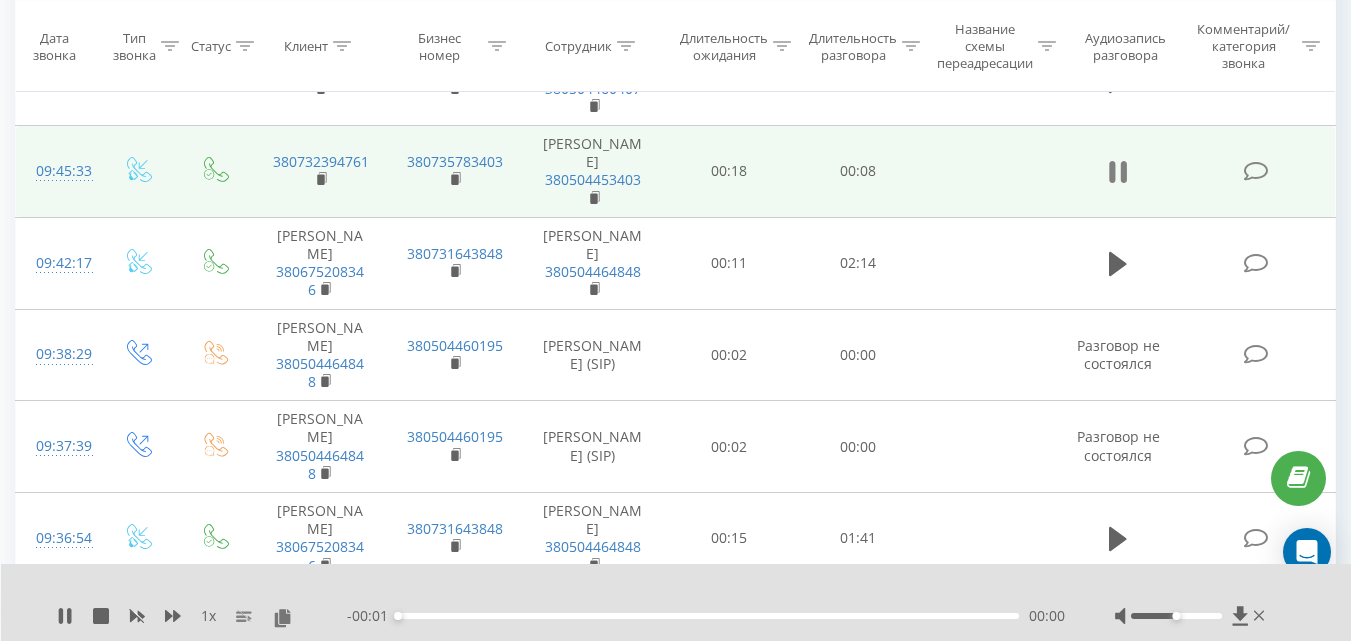 scroll, scrollTop: 325, scrollLeft: 0, axis: vertical 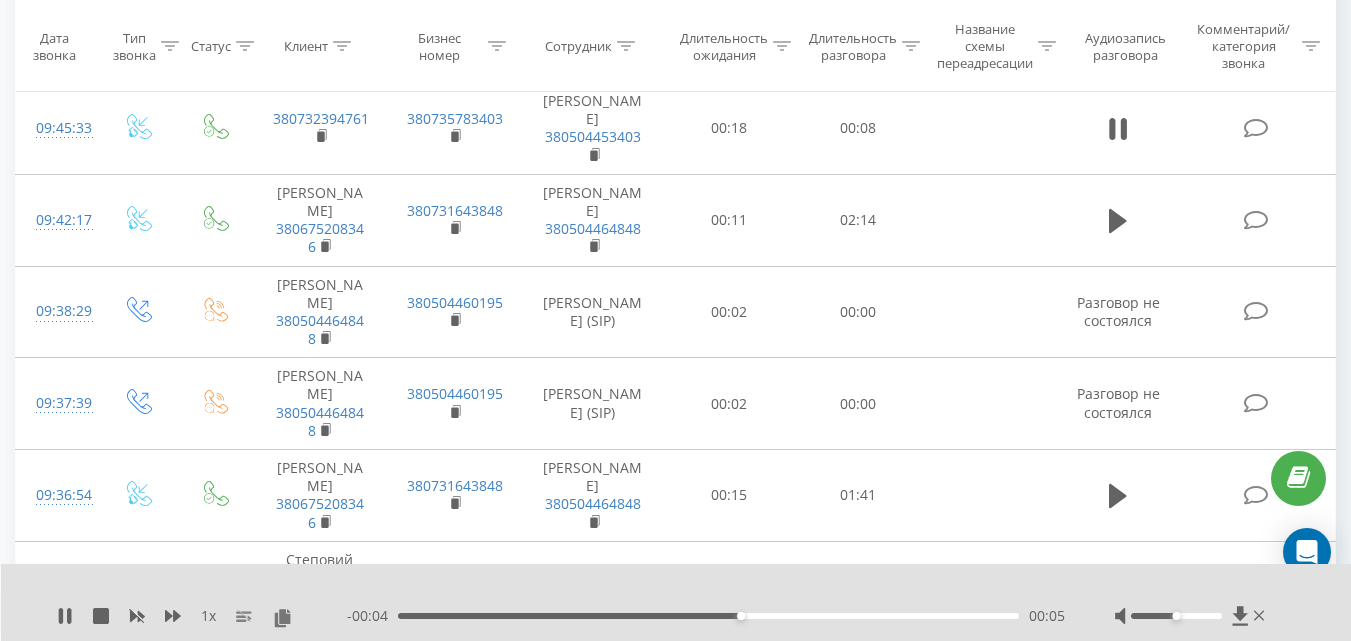 drag, startPoint x: 1263, startPoint y: 617, endPoint x: 517, endPoint y: 640, distance: 746.3545 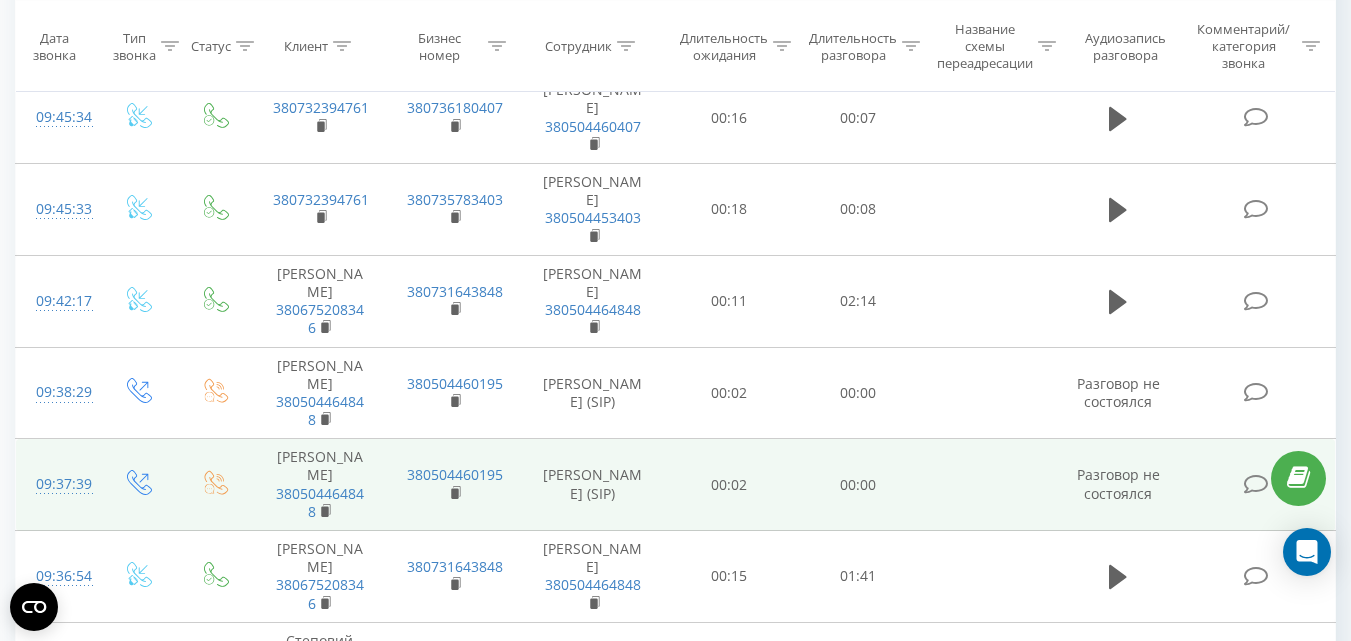 scroll, scrollTop: 125, scrollLeft: 0, axis: vertical 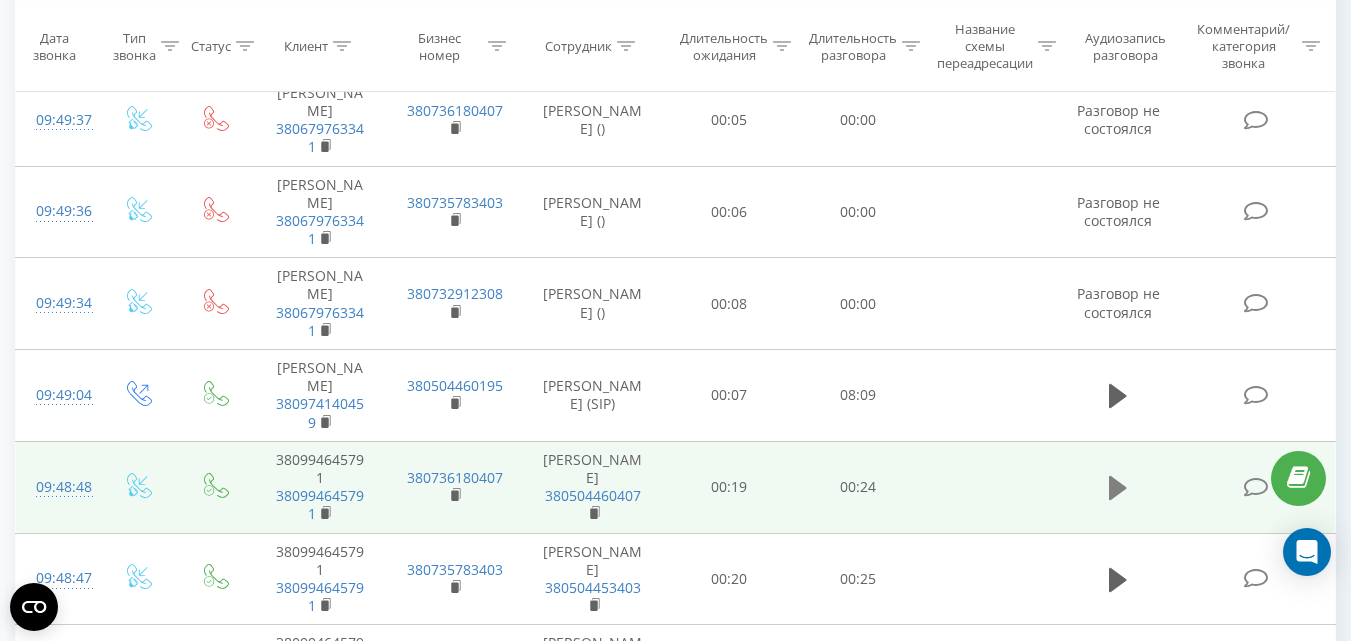 click at bounding box center [1118, 488] 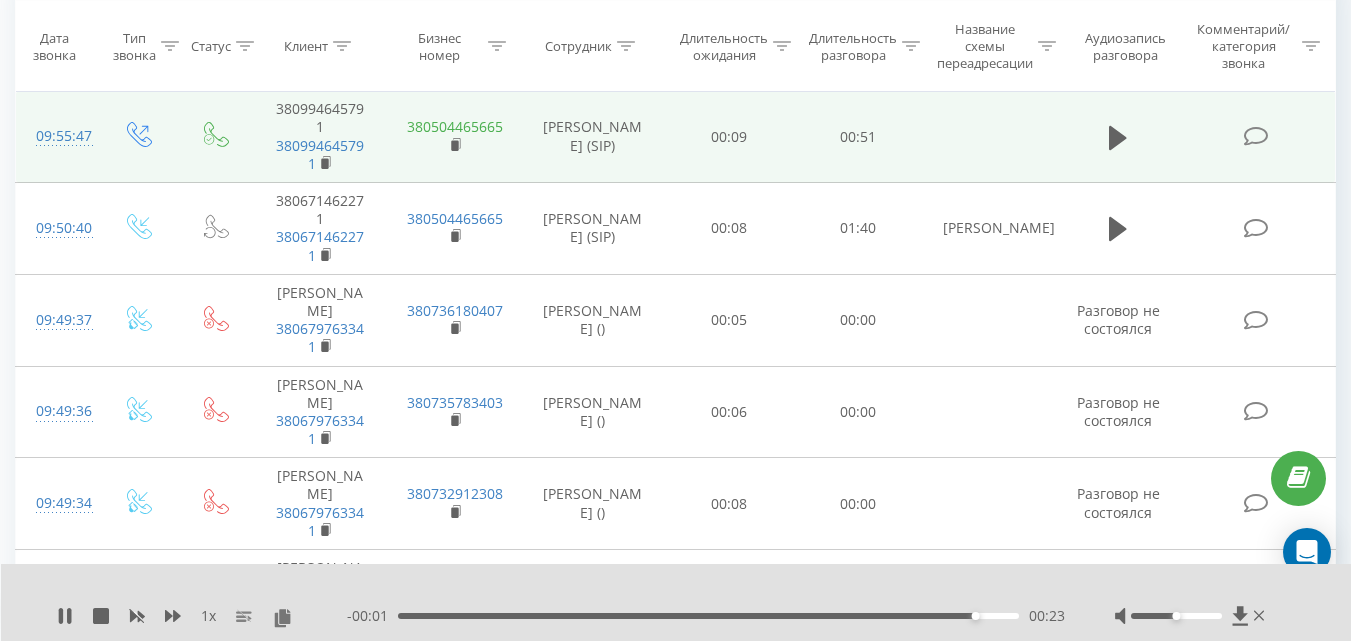 scroll, scrollTop: 125, scrollLeft: 0, axis: vertical 